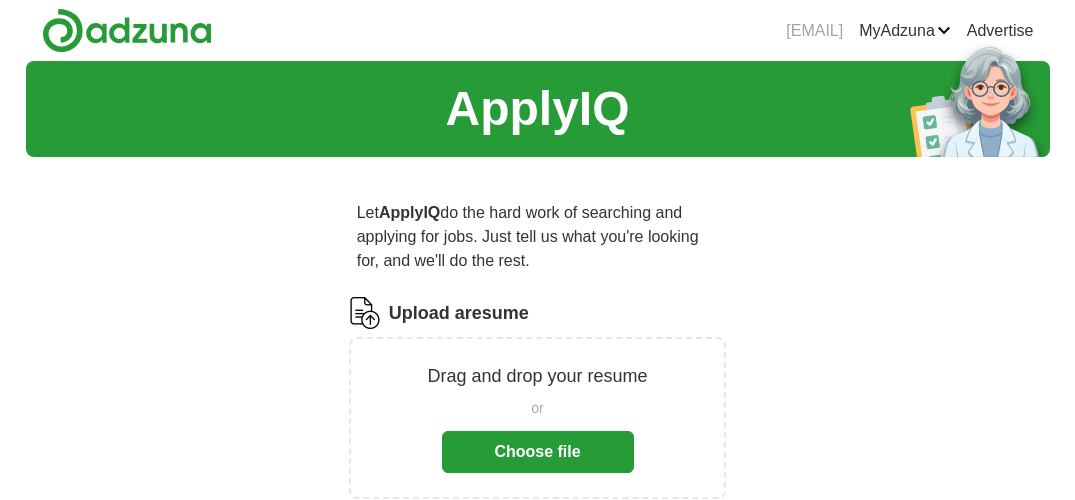 scroll, scrollTop: 0, scrollLeft: 0, axis: both 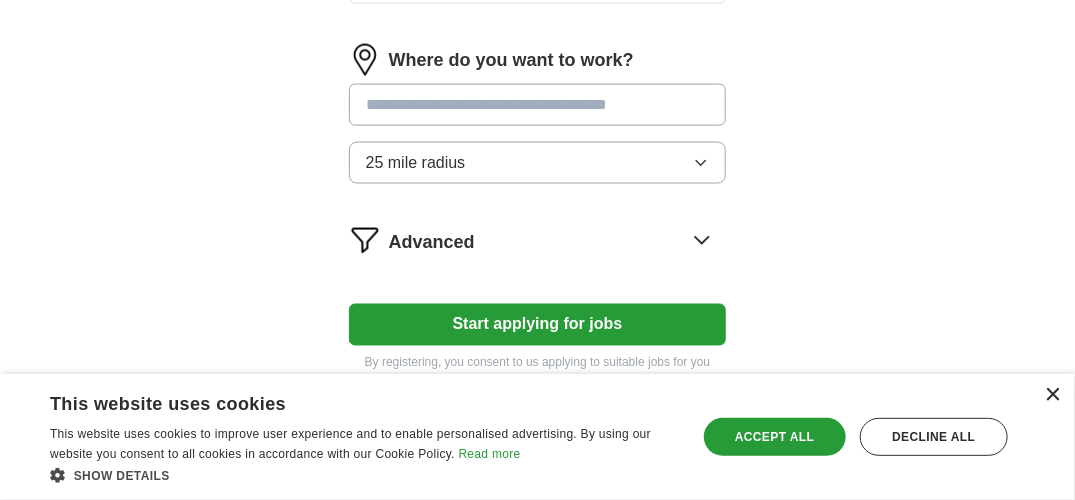 click on "×" at bounding box center (1052, 395) 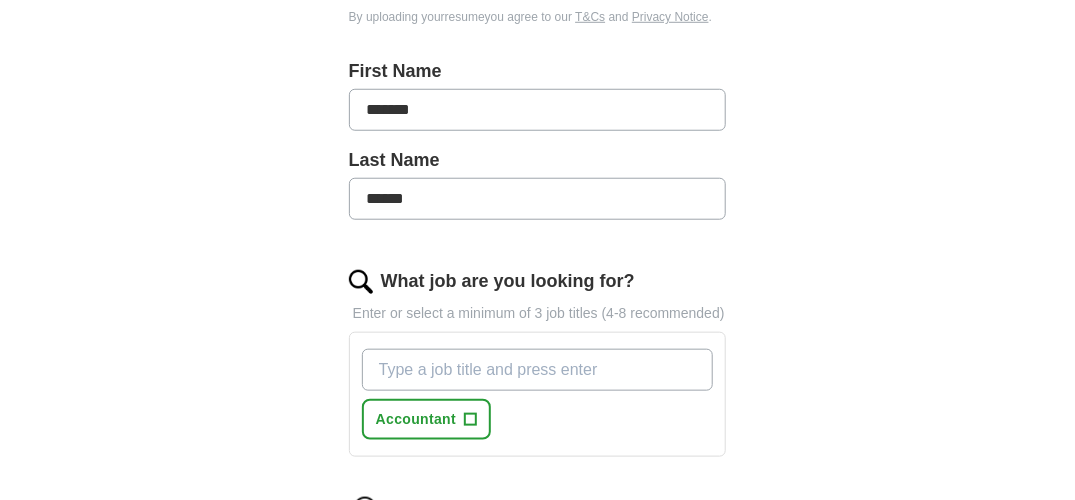 scroll, scrollTop: 460, scrollLeft: 0, axis: vertical 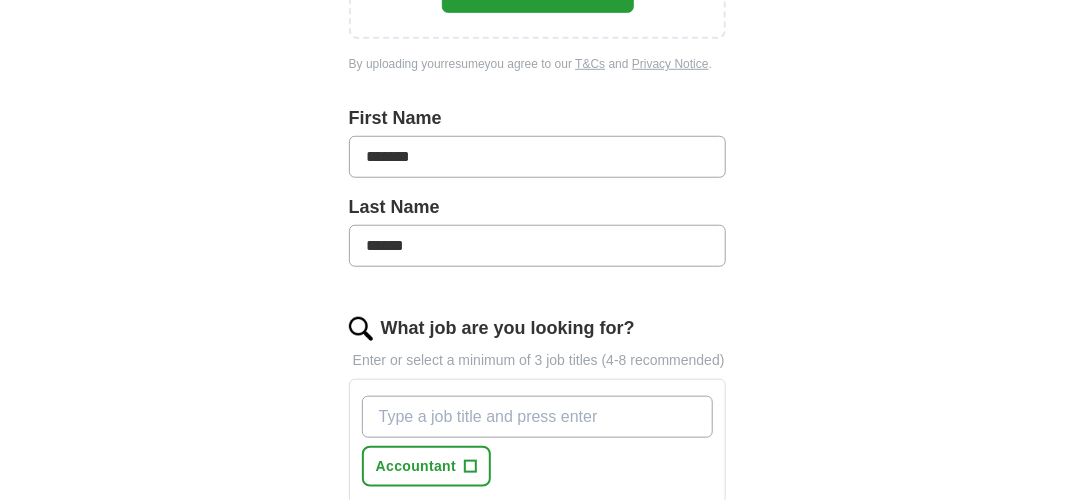 click on "What job are you looking for?" at bounding box center [538, 417] 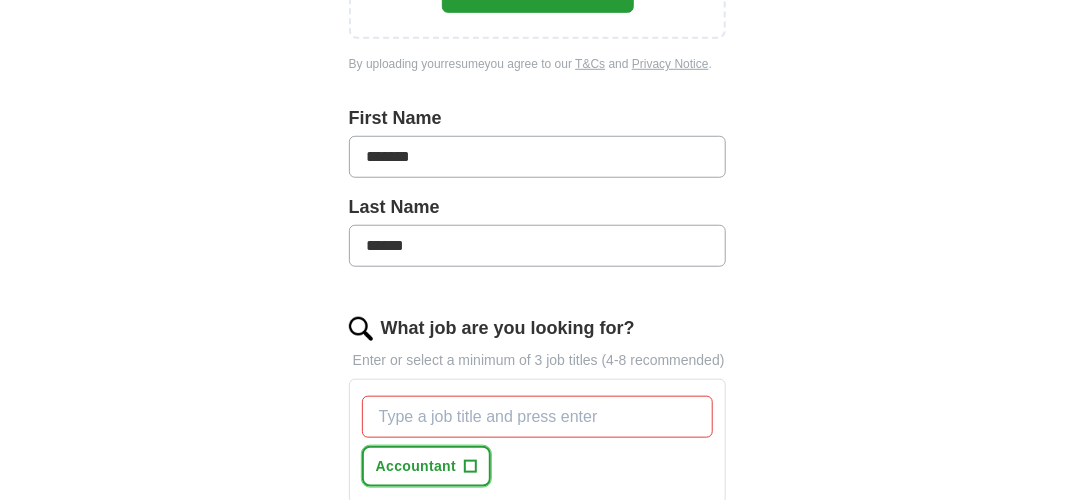 click on "Accountant" at bounding box center (416, 466) 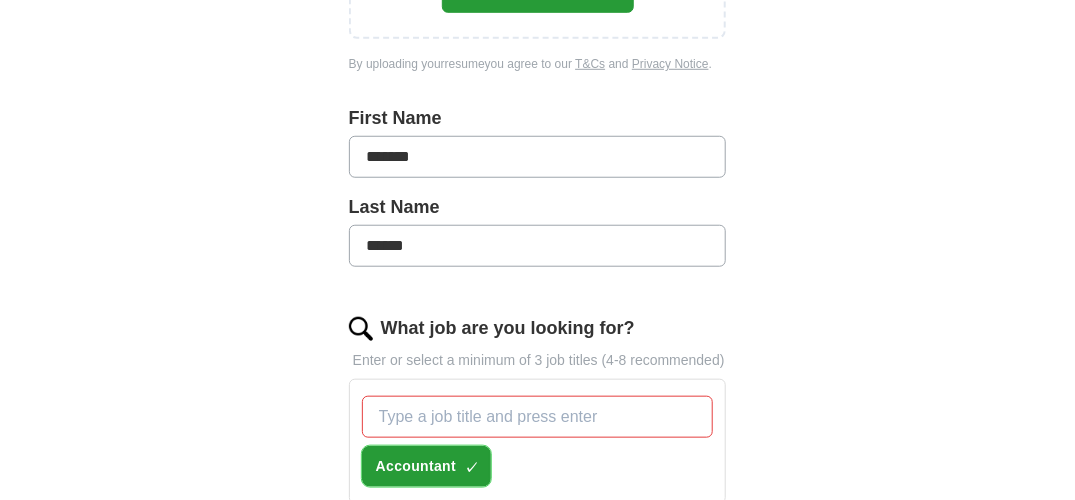 type 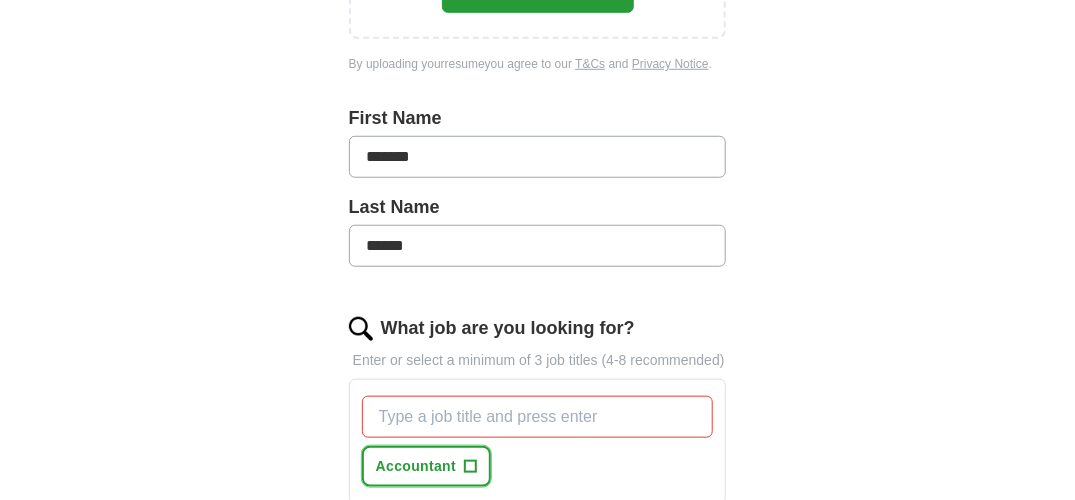 scroll, scrollTop: 0, scrollLeft: 0, axis: both 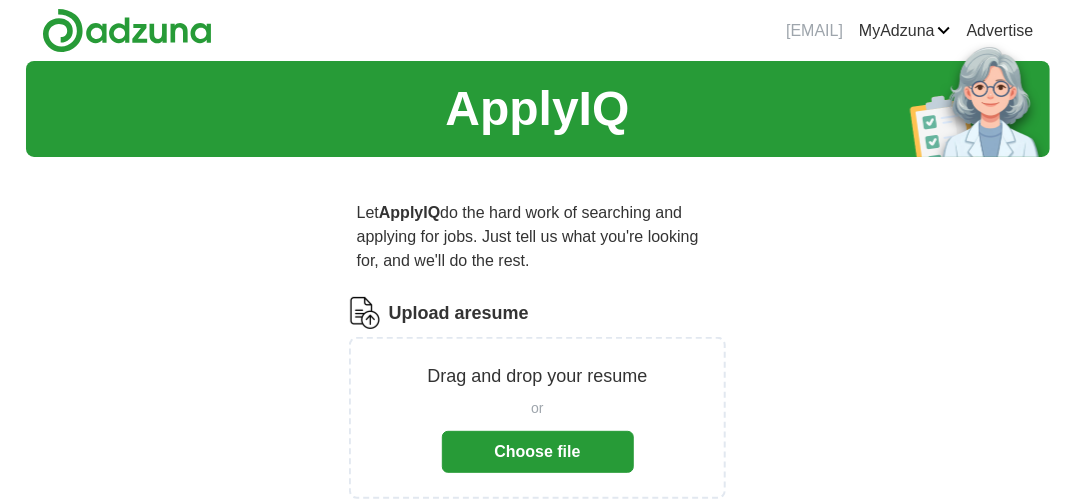 click on "Choose file" at bounding box center [538, 452] 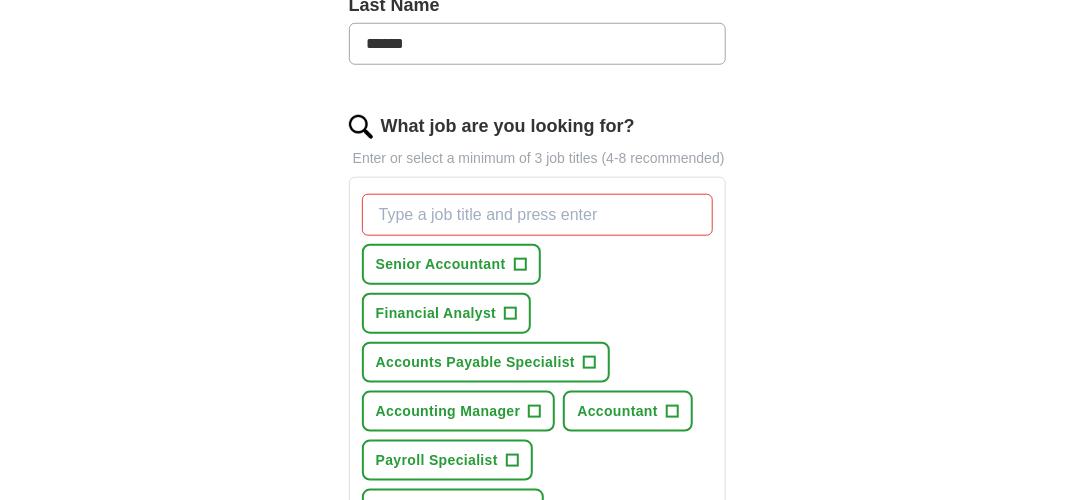 scroll, scrollTop: 585, scrollLeft: 0, axis: vertical 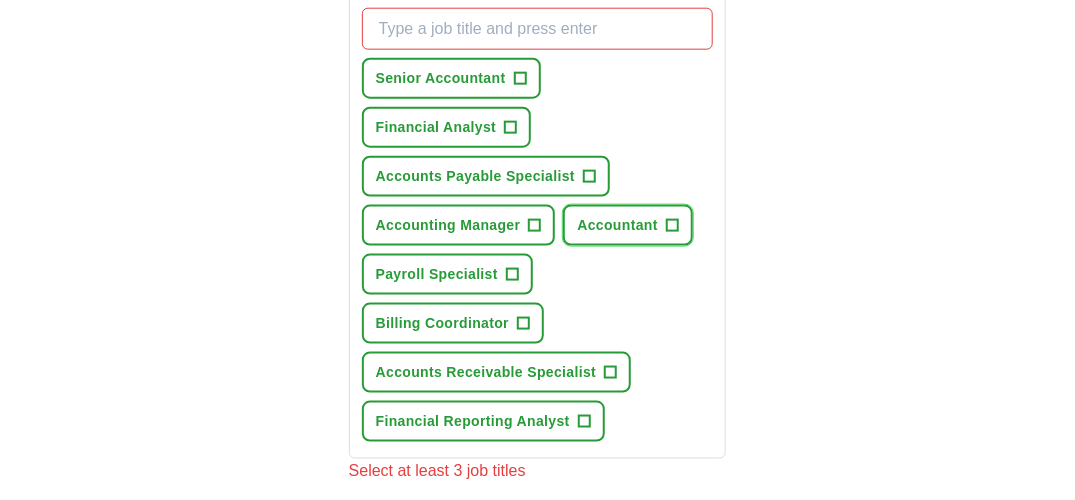 click on "Accountant +" at bounding box center [628, 225] 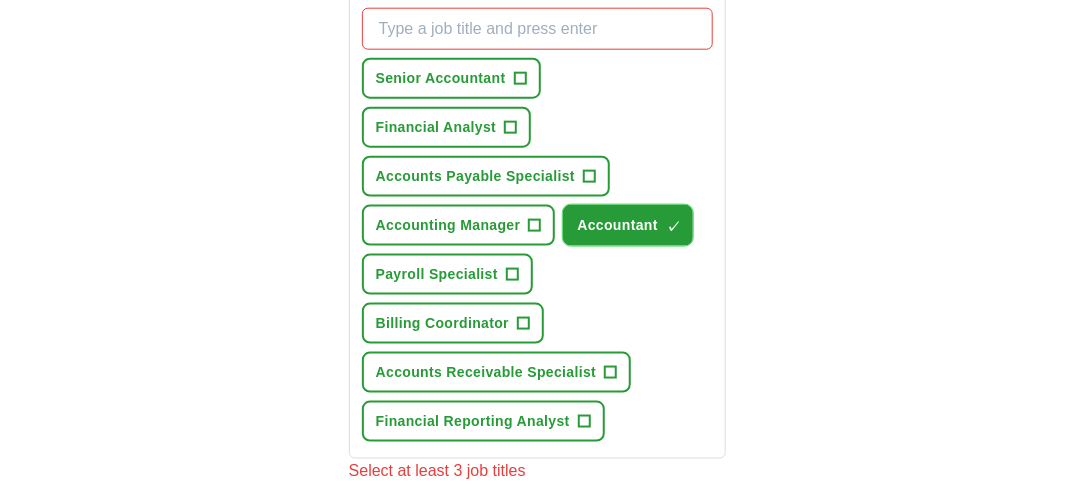 type 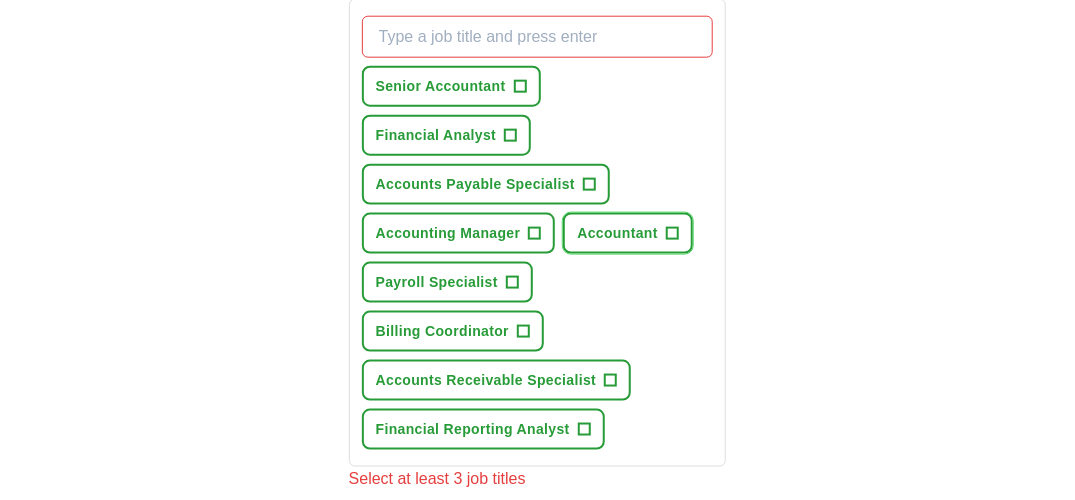 scroll, scrollTop: 769, scrollLeft: 0, axis: vertical 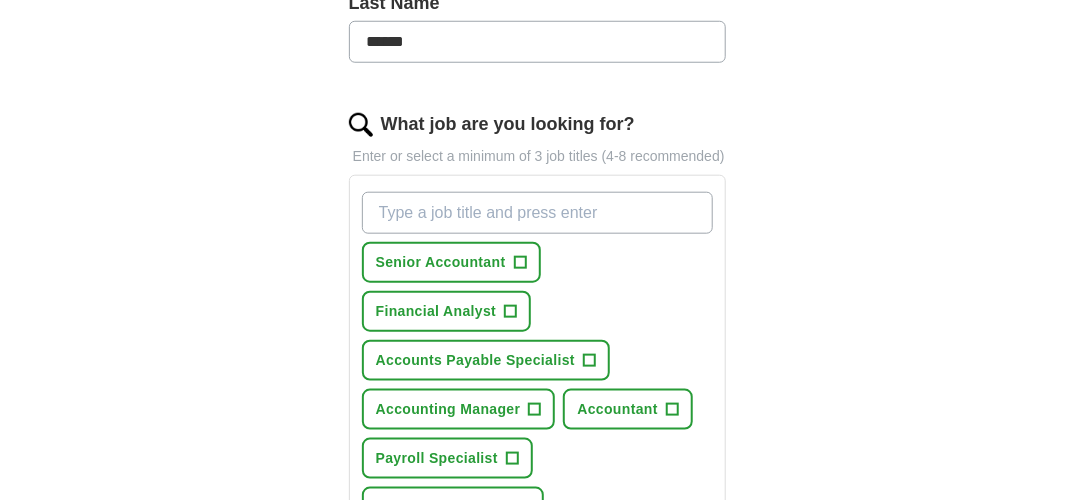 click on "What job are you looking for?" at bounding box center (538, 213) 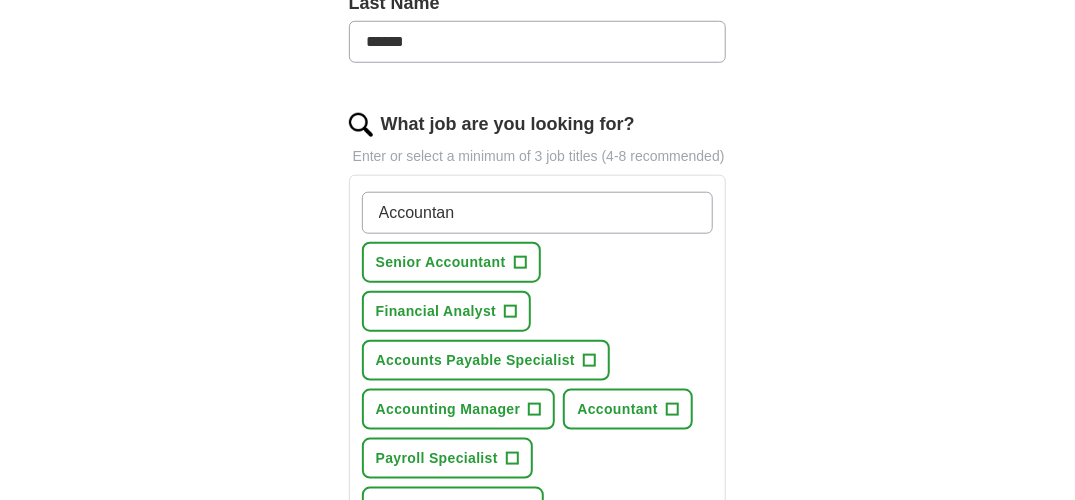 type on "Accountant" 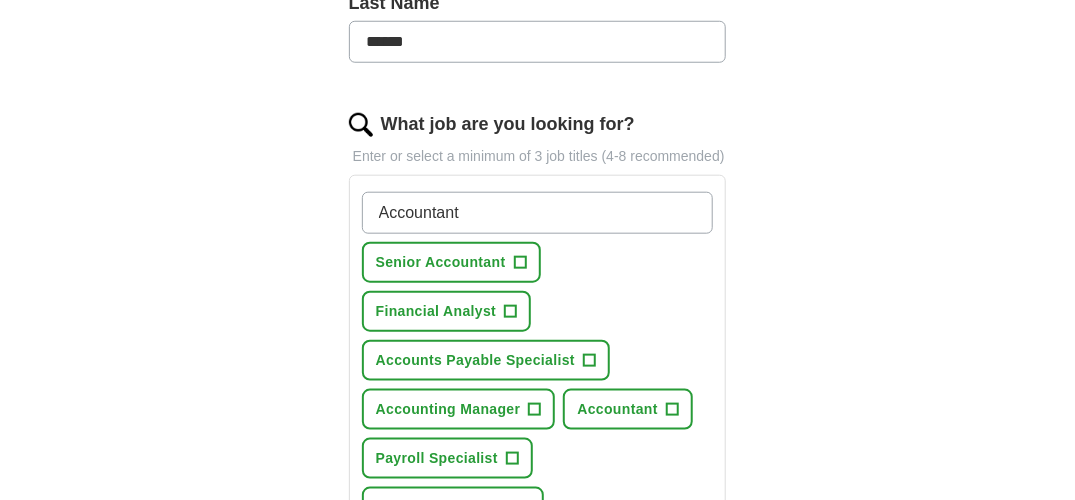 type 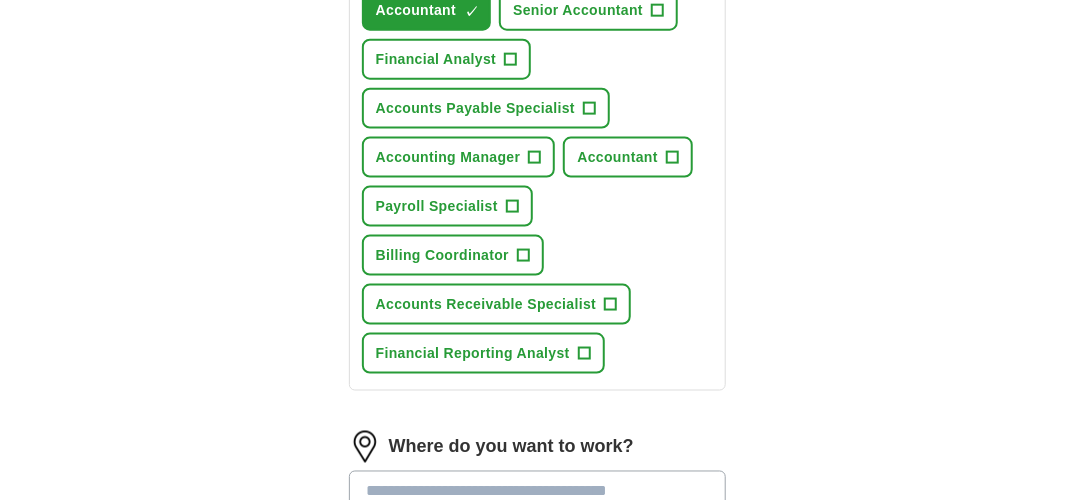 scroll, scrollTop: 844, scrollLeft: 0, axis: vertical 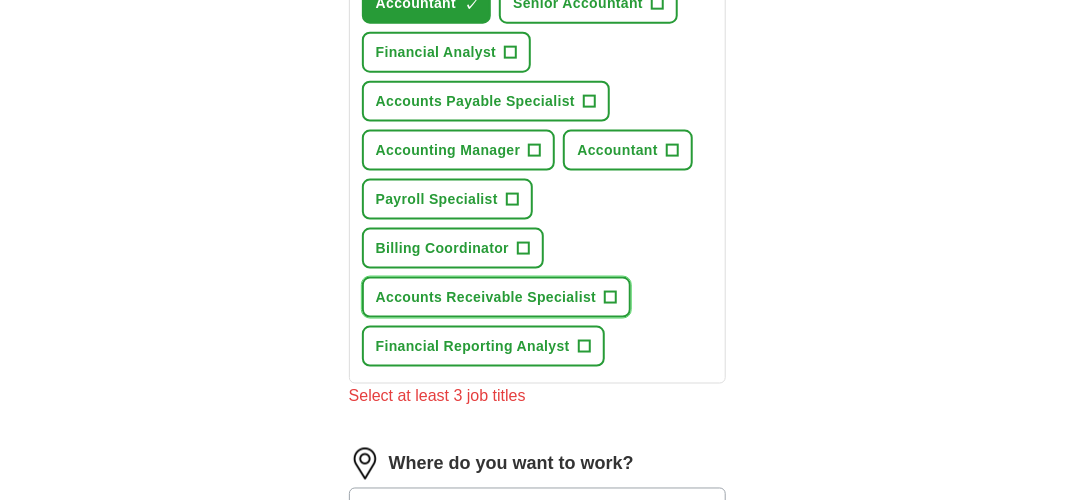 click on "+" at bounding box center (611, 298) 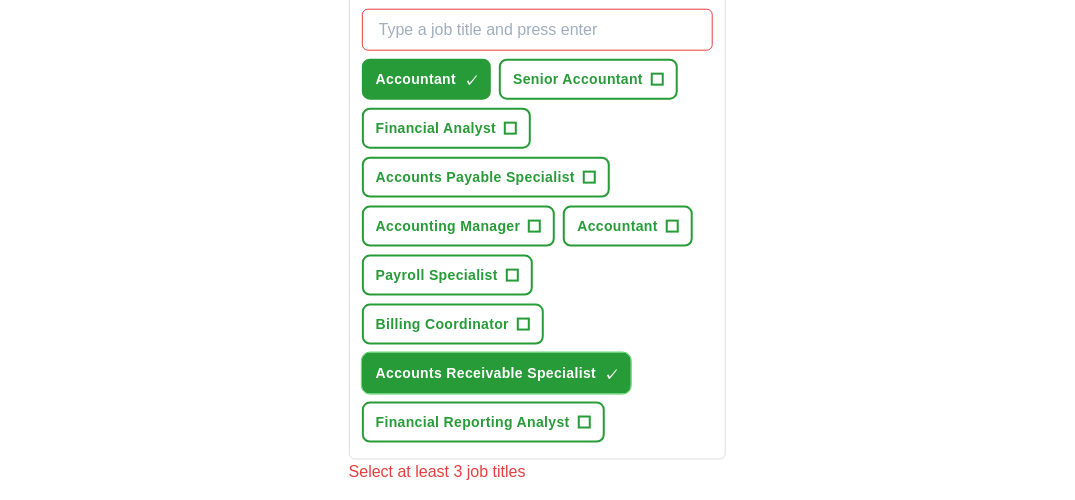 scroll, scrollTop: 744, scrollLeft: 0, axis: vertical 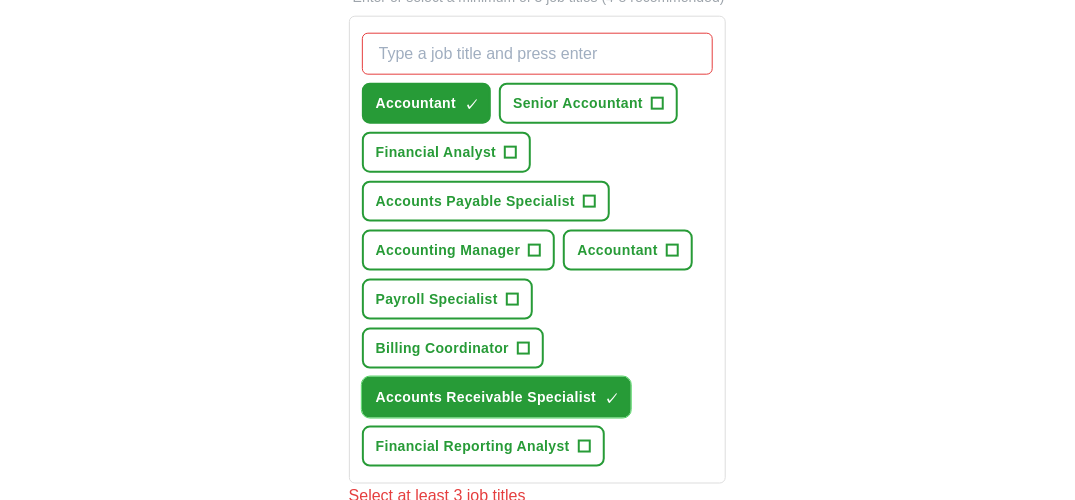 type 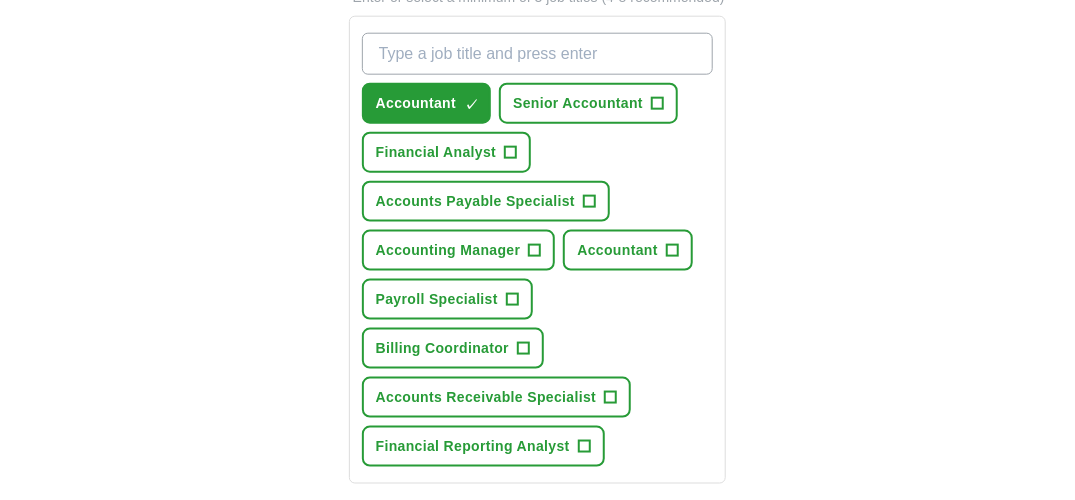 click on "What job are you looking for?" at bounding box center (538, 54) 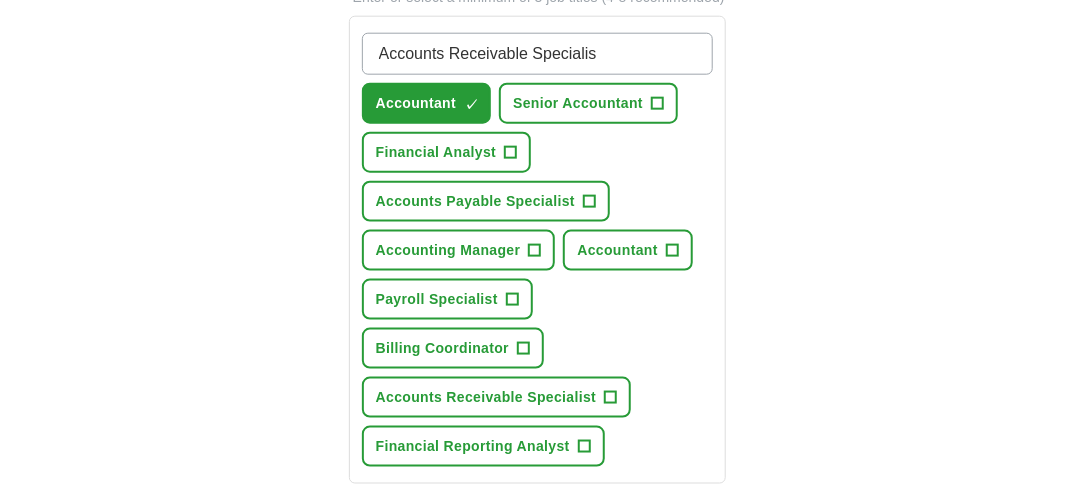 type on "Accounts Receivable Specialist" 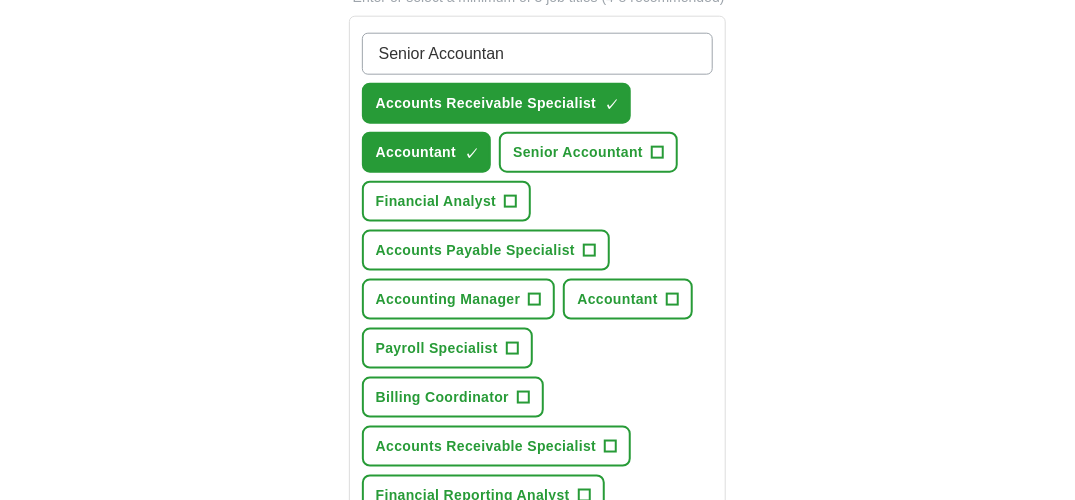 type on "Senior Accountant" 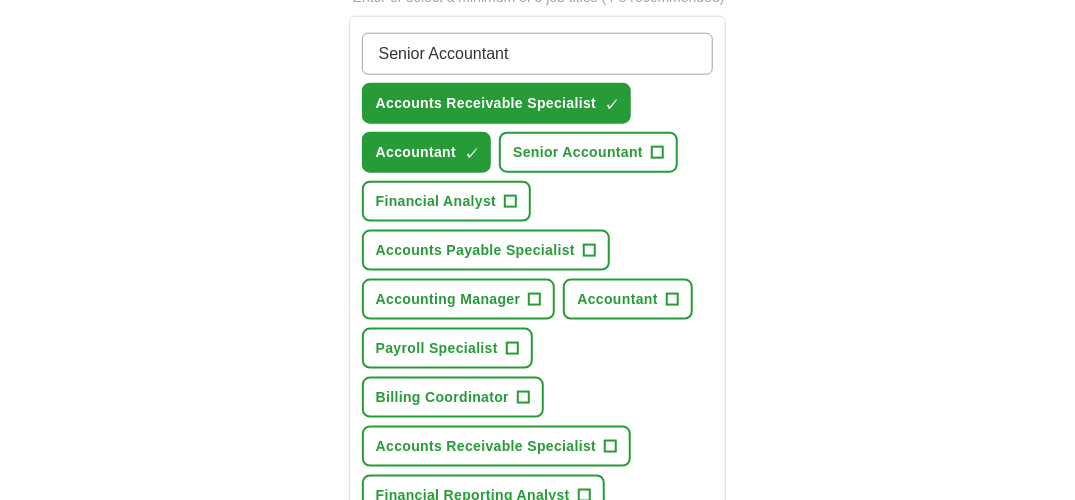 type 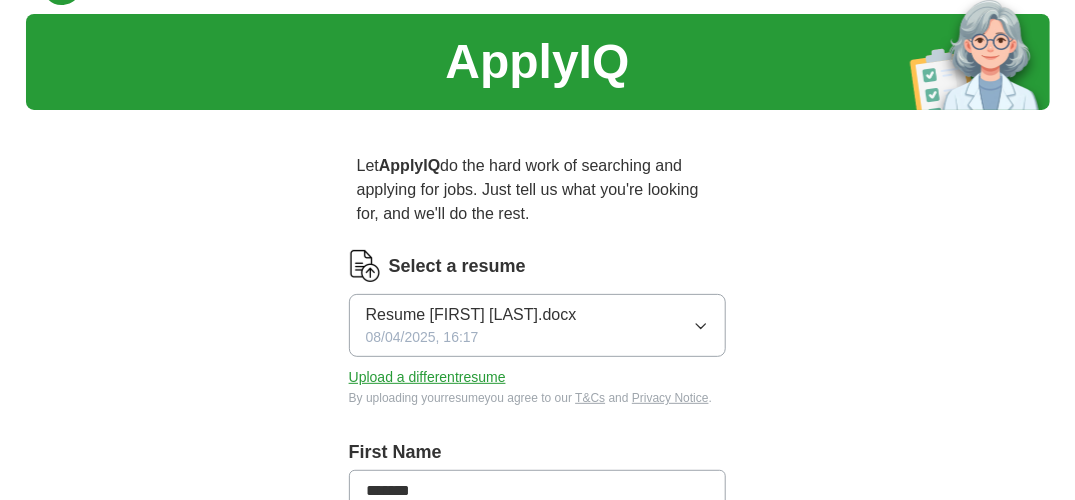 scroll, scrollTop: 0, scrollLeft: 0, axis: both 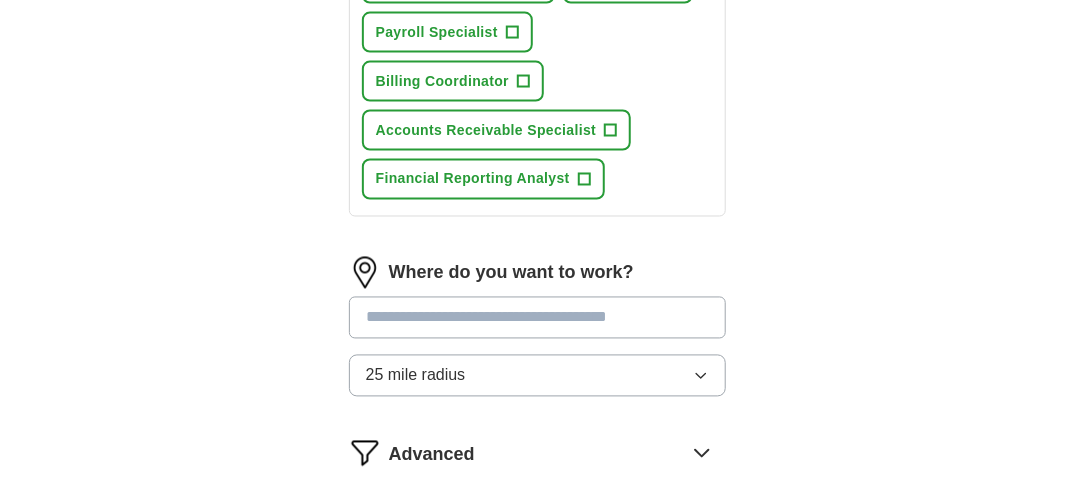 click 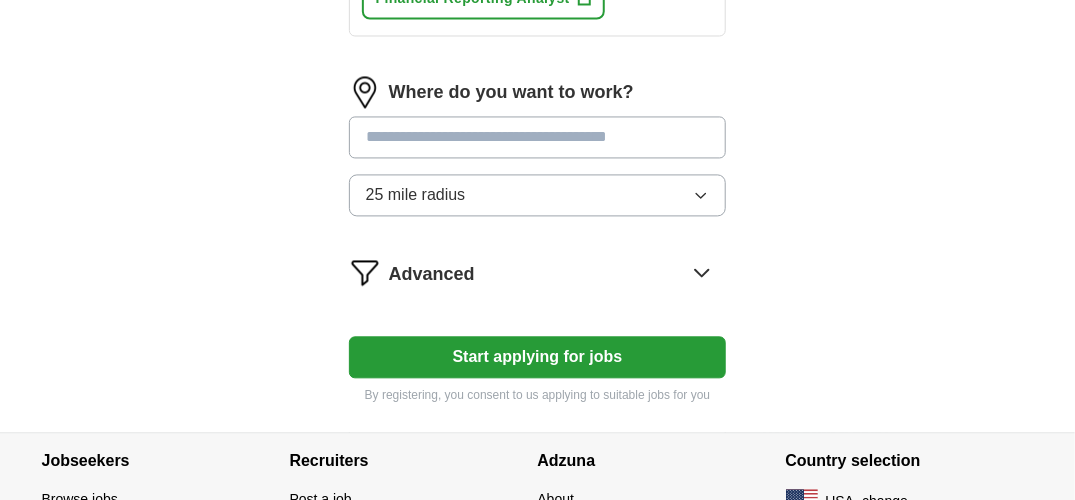 scroll, scrollTop: 1314, scrollLeft: 0, axis: vertical 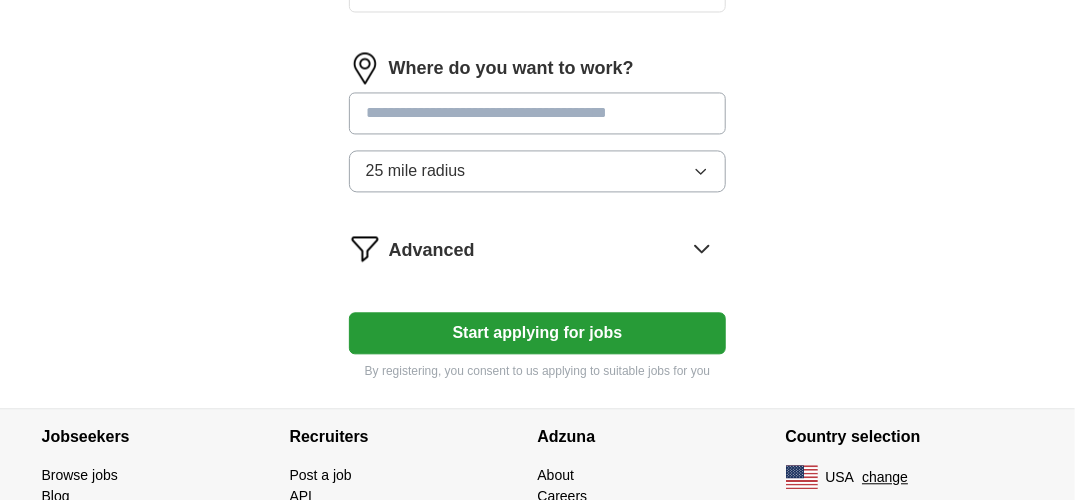 click 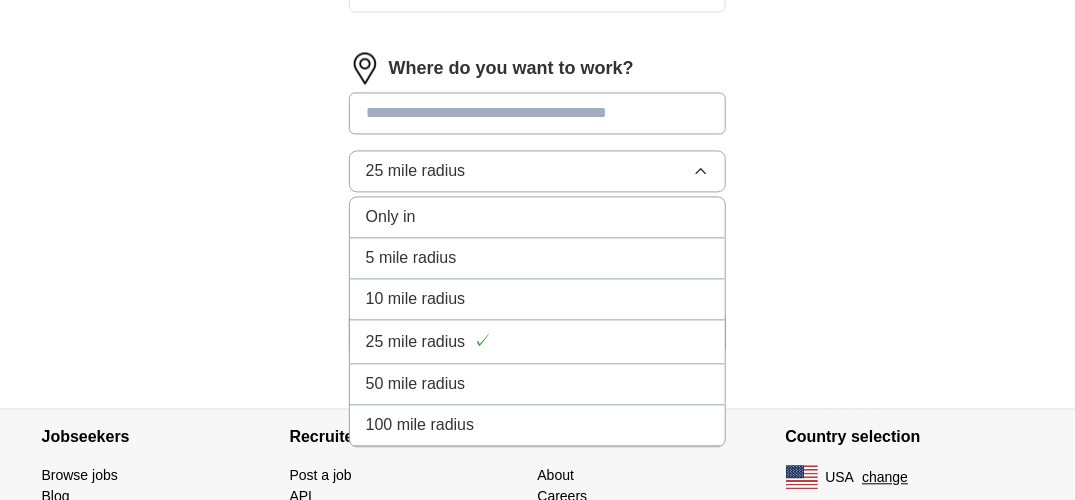 click on "Select a resume Resume [FIRST] [LAST].docx 08/04/2025, 16:17 Upload a different  resume By uploading your  resume  you agree to our   T&Cs   and   Privacy Notice . First Name ******* Last Name ****** What job are you looking for? Enter or select a minimum of 3 job titles (4-8 recommended) Senior Accountant ✓ × Accounts Receivable Specialist ✓ × Accountant ✓ × Senior Accountant + Financial Analyst + Accounts Payable Specialist + Accounting Manager + Accountant + Payroll Specialist + Billing Coordinator + Accounts Receivable Specialist + Financial Reporting Analyst + Where do you want to work? 25 mile radius Only in 5 mile radius 10 mile radius 25 mile radius ✓ 50 mile radius 100 mile radius Advanced Start applying for jobs By registering, you consent to us applying to suitable jobs for you" at bounding box center [538, -423] 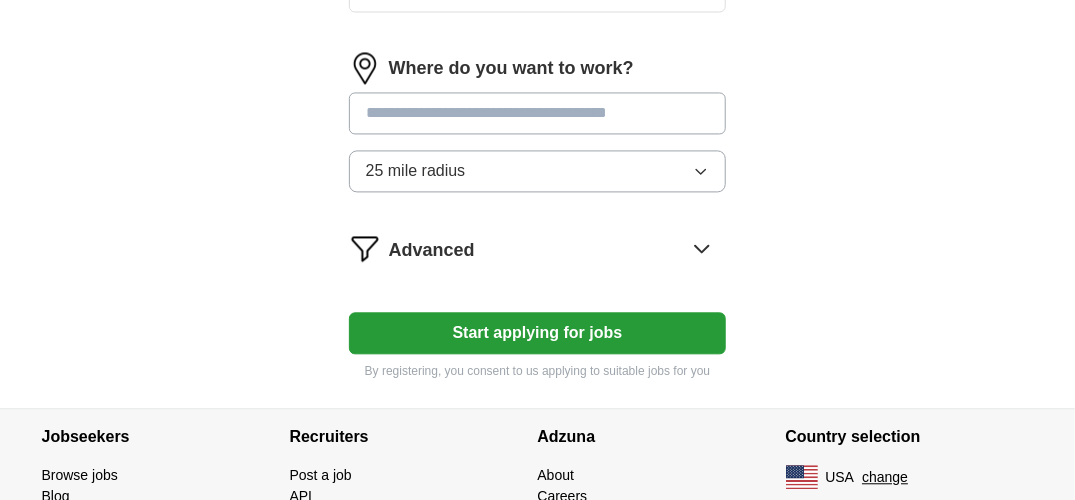 click 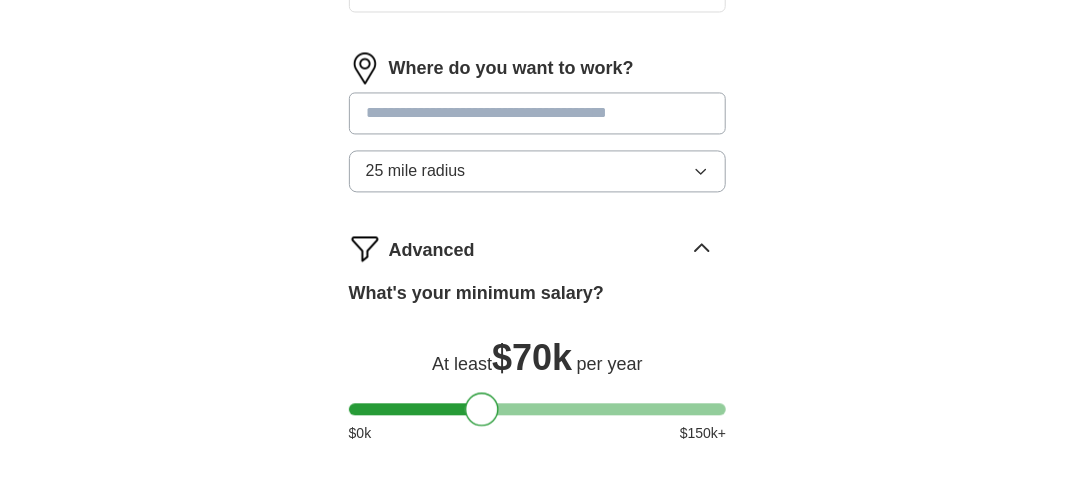 drag, startPoint x: 374, startPoint y: 397, endPoint x: 490, endPoint y: 425, distance: 119.331474 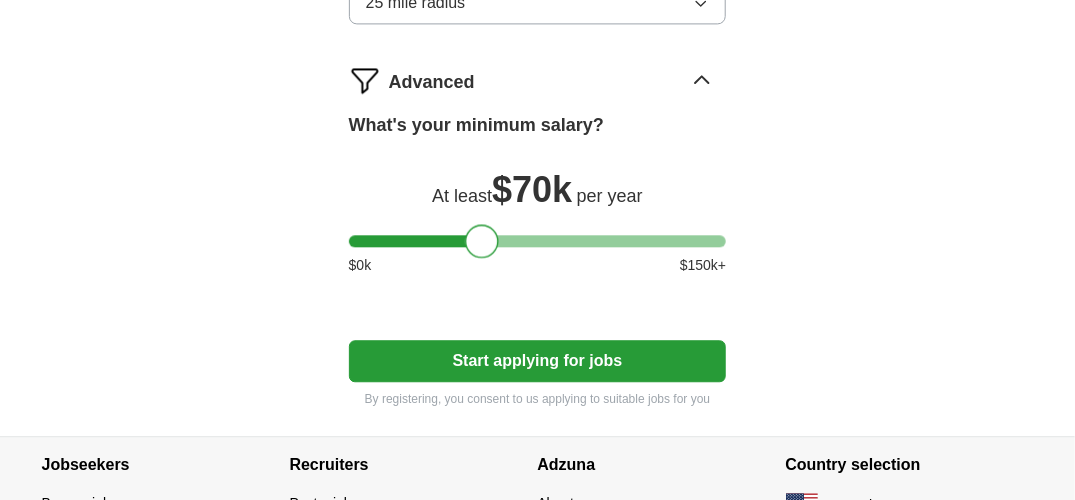 scroll, scrollTop: 1496, scrollLeft: 0, axis: vertical 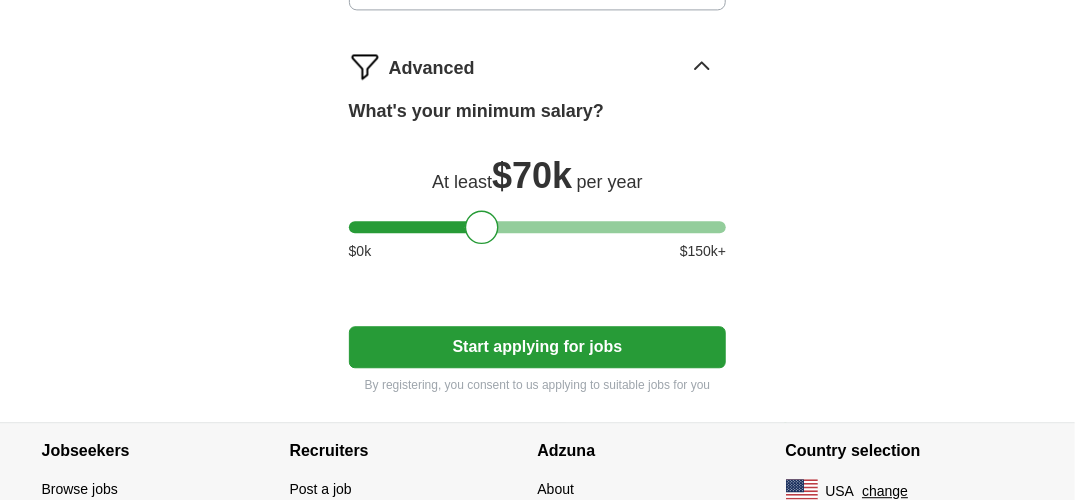 click on "Start applying for jobs" at bounding box center (538, 347) 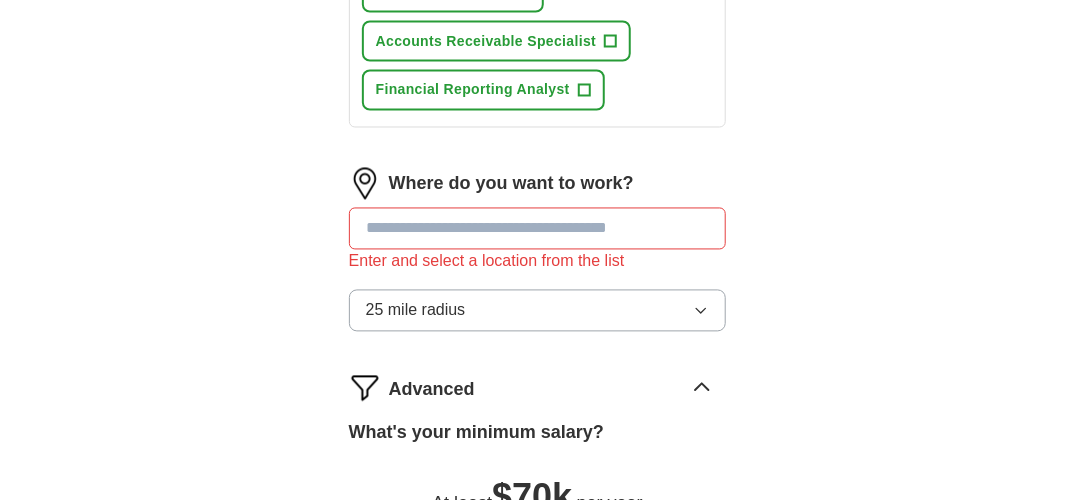 scroll, scrollTop: 1193, scrollLeft: 0, axis: vertical 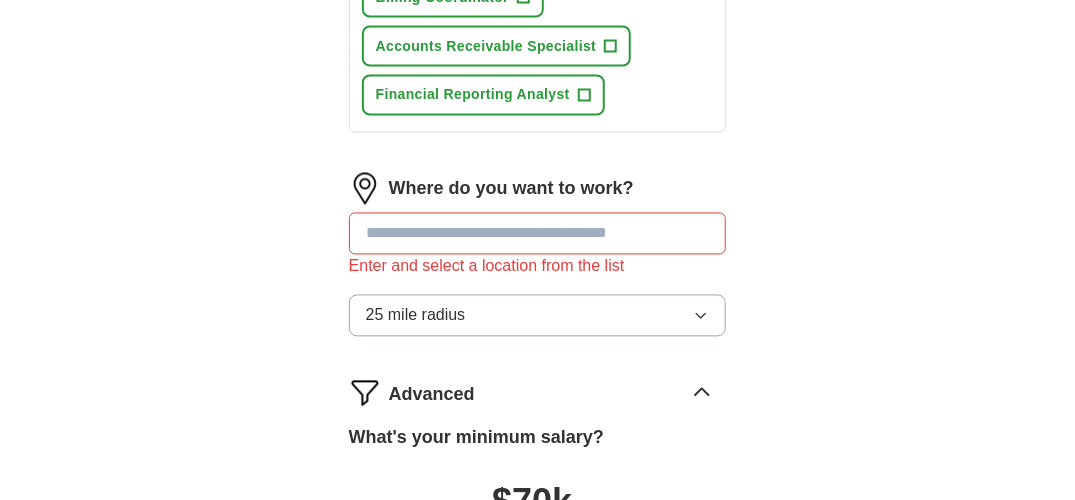 click on "25 mile radius" at bounding box center [538, 316] 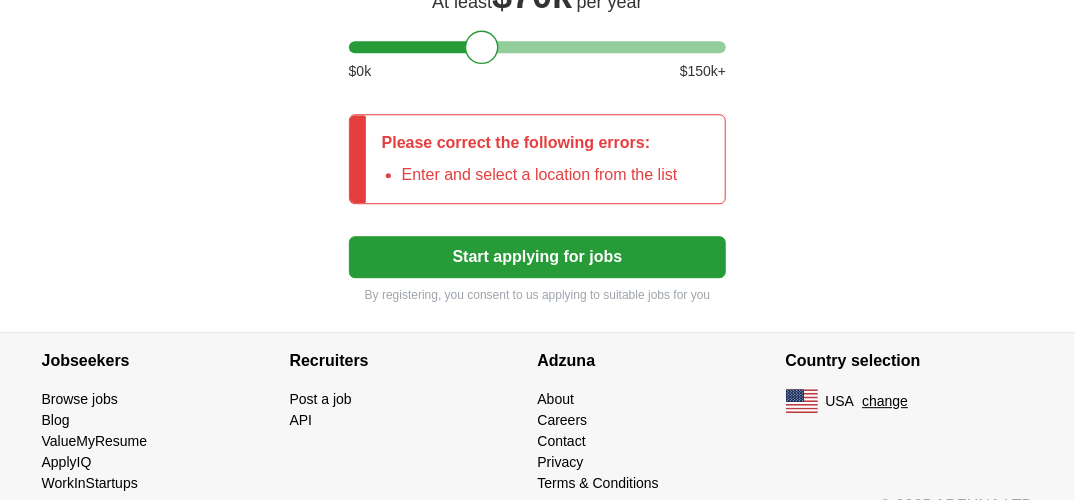 scroll, scrollTop: 1702, scrollLeft: 0, axis: vertical 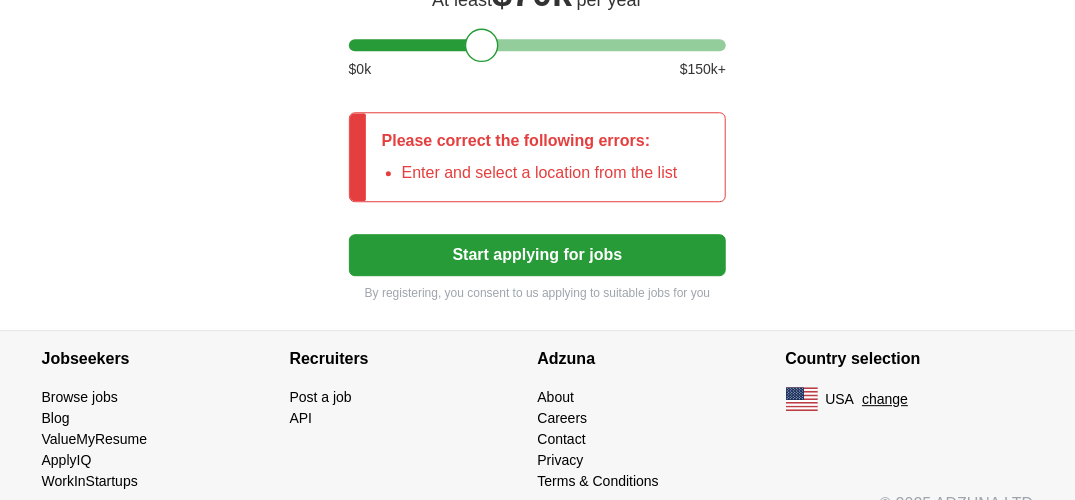 click on "Start applying for jobs" at bounding box center (538, 255) 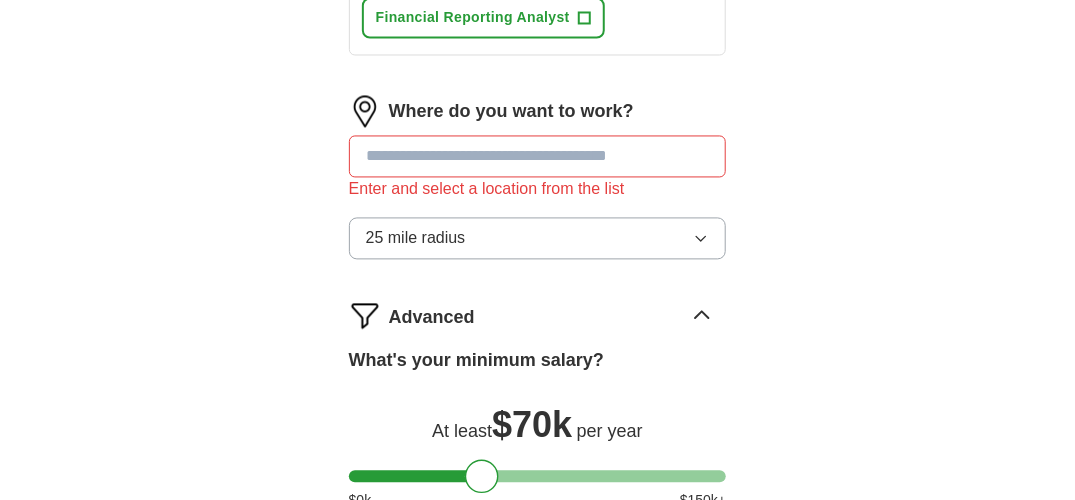 scroll, scrollTop: 1268, scrollLeft: 0, axis: vertical 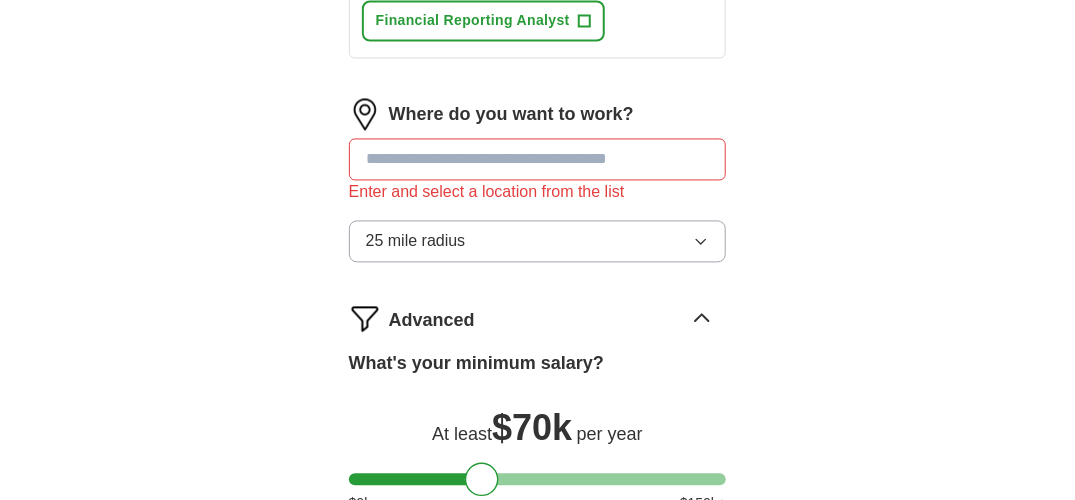 click at bounding box center [538, 159] 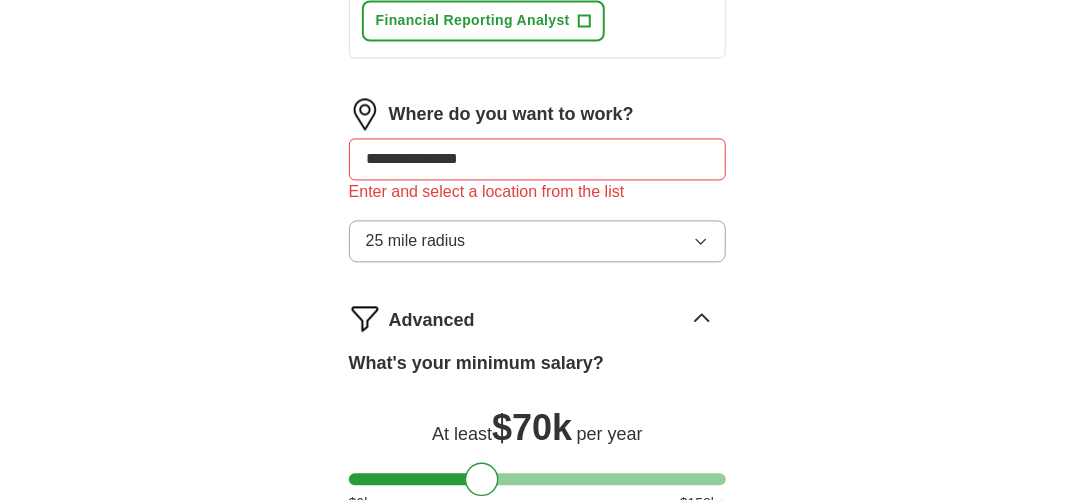 click on "Start applying for jobs" at bounding box center [538, 689] 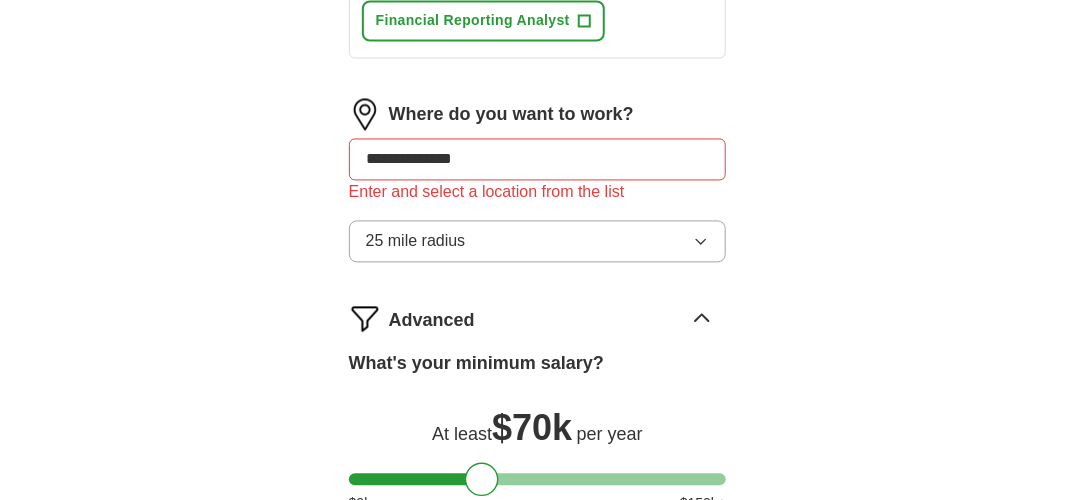 click on "**********" at bounding box center [538, 159] 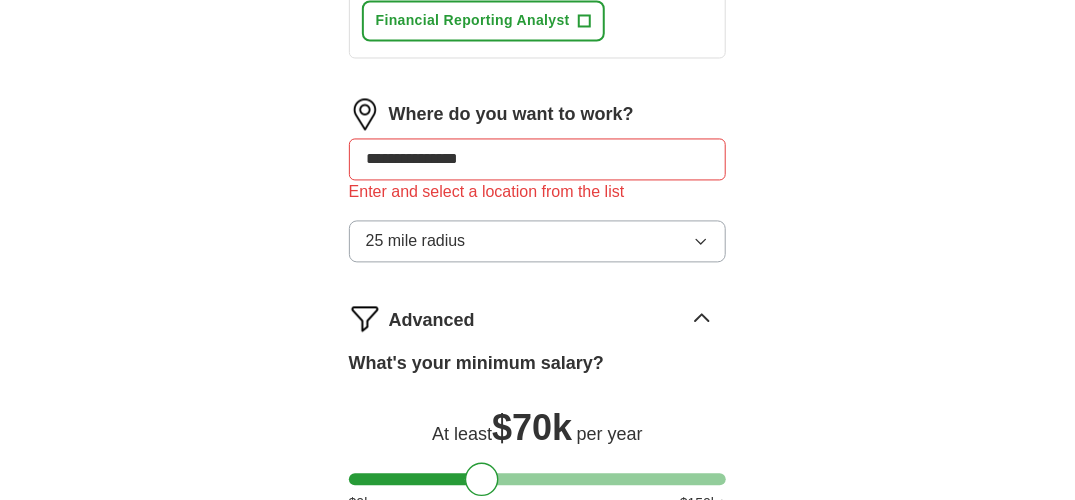 type on "**********" 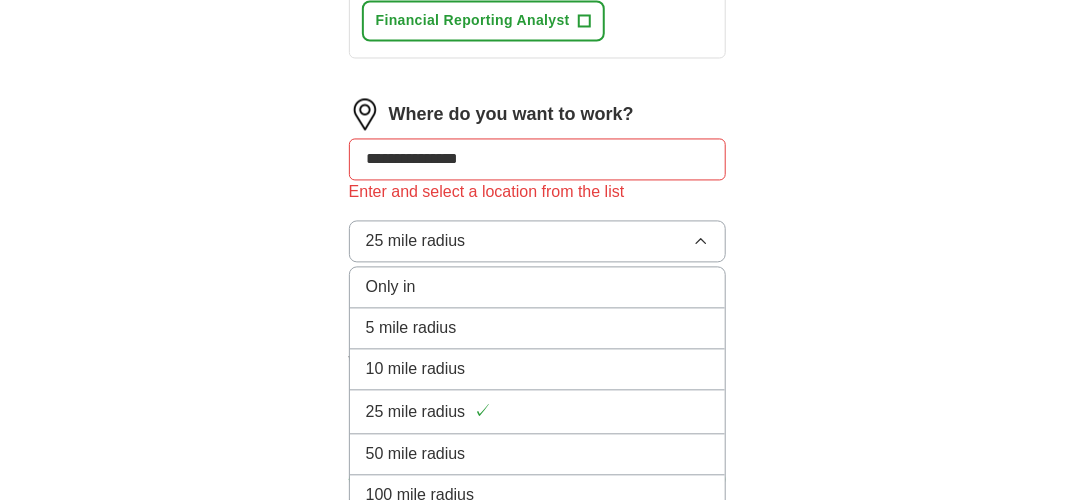 click on "25 mile radius" at bounding box center (538, 241) 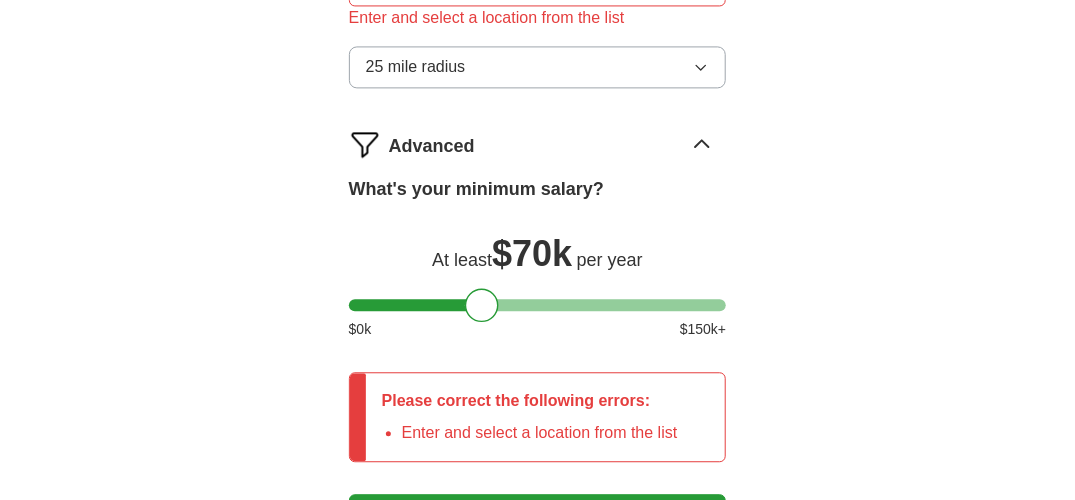 scroll, scrollTop: 1468, scrollLeft: 0, axis: vertical 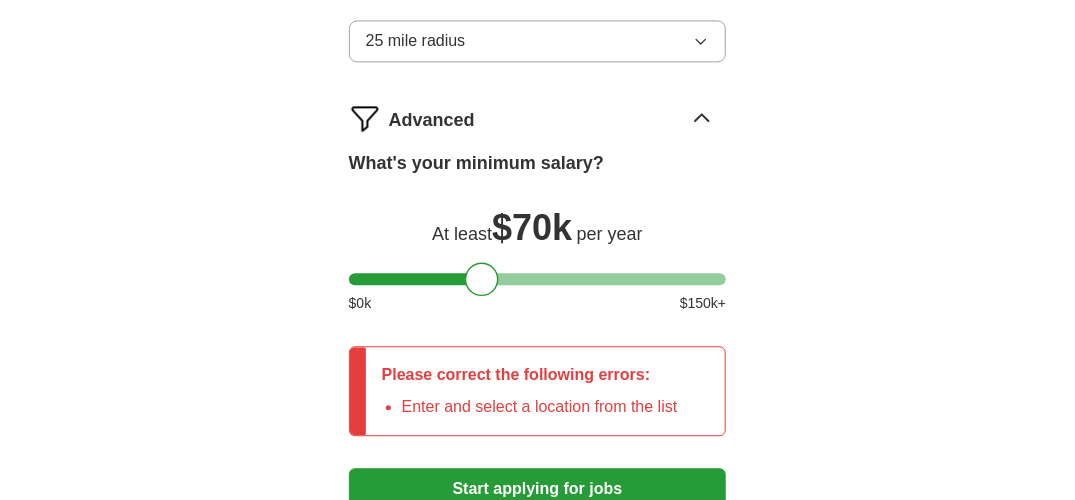 click on "Start applying for jobs" at bounding box center (538, 489) 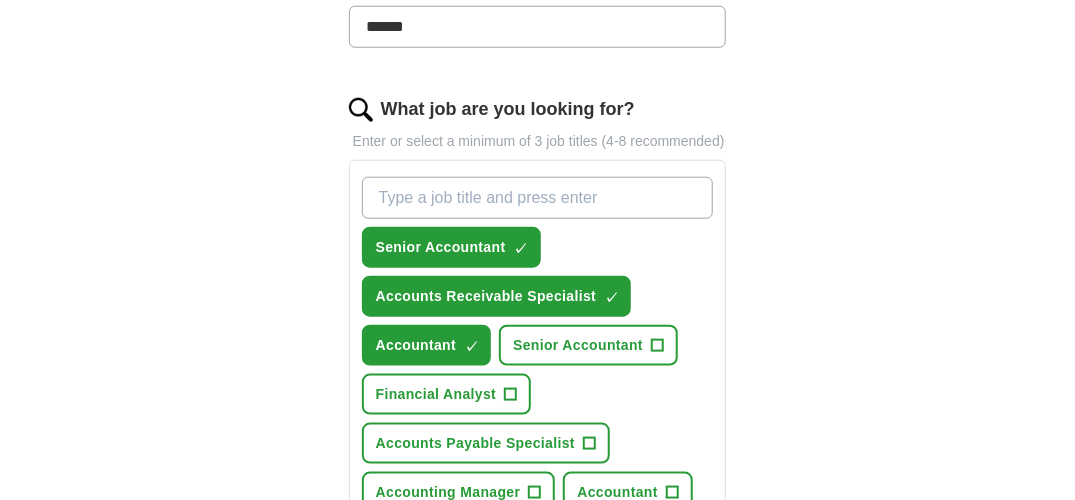 scroll, scrollTop: 300, scrollLeft: 0, axis: vertical 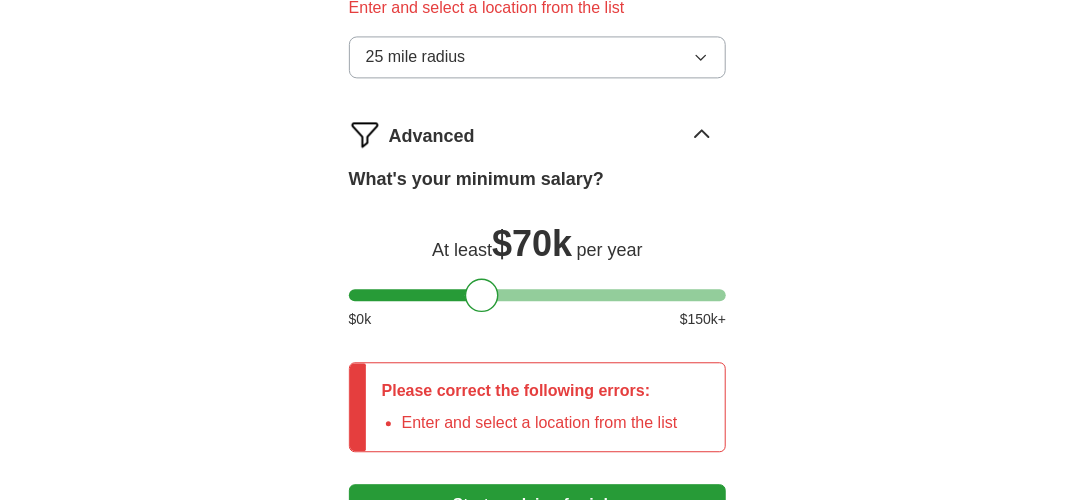 click on "**********" at bounding box center [538, -350] 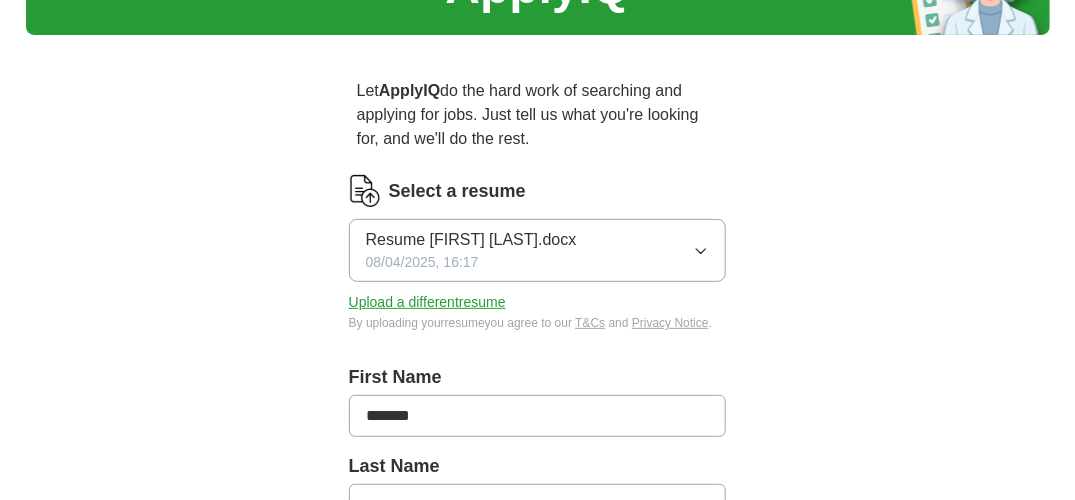 type 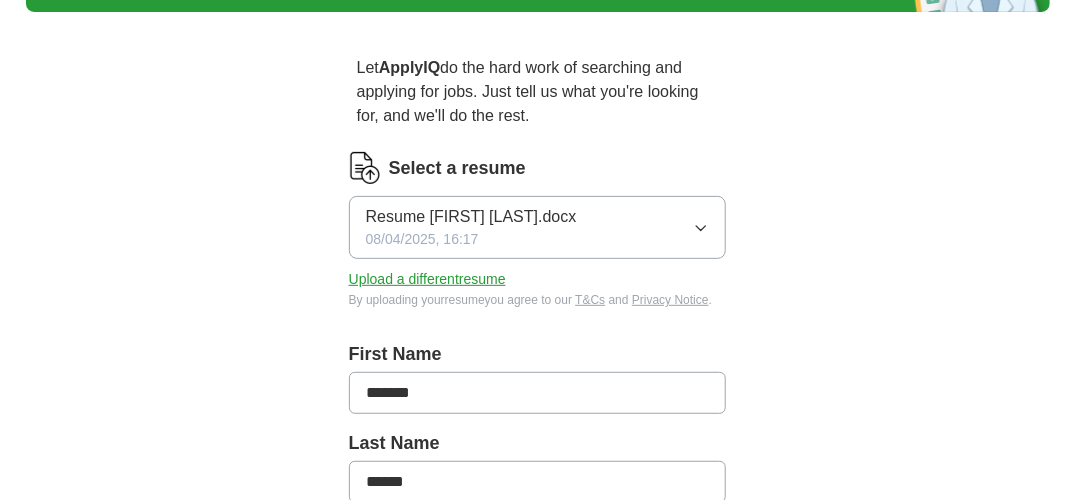 scroll, scrollTop: 544, scrollLeft: 0, axis: vertical 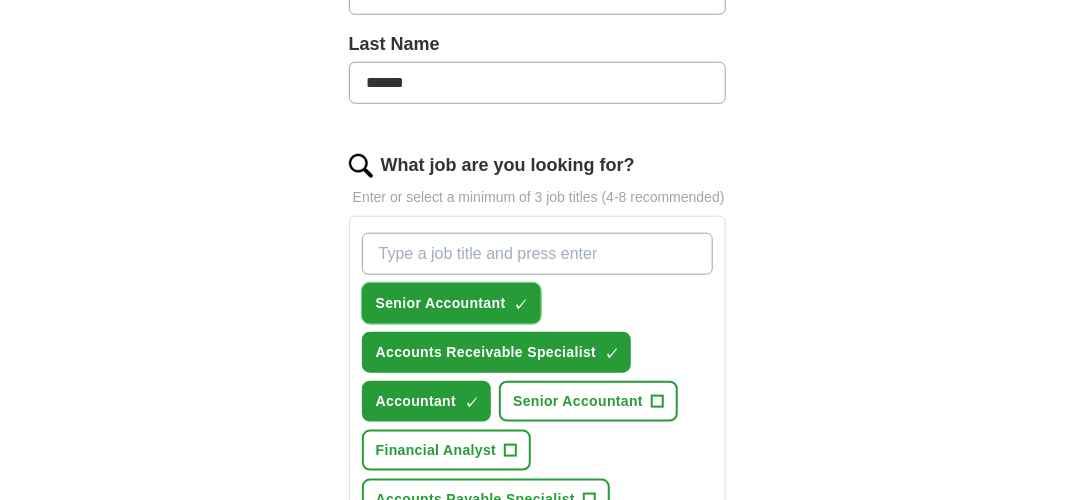 type 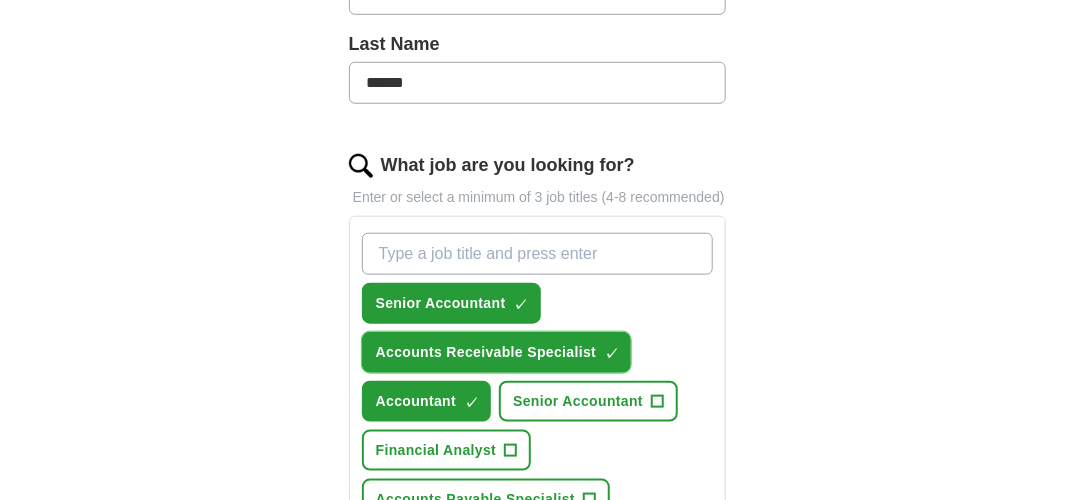 type 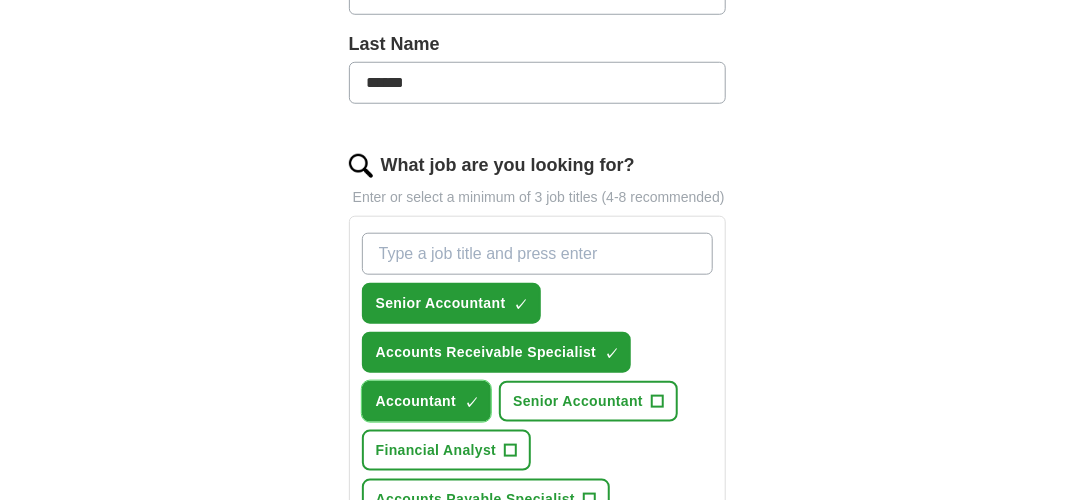 type 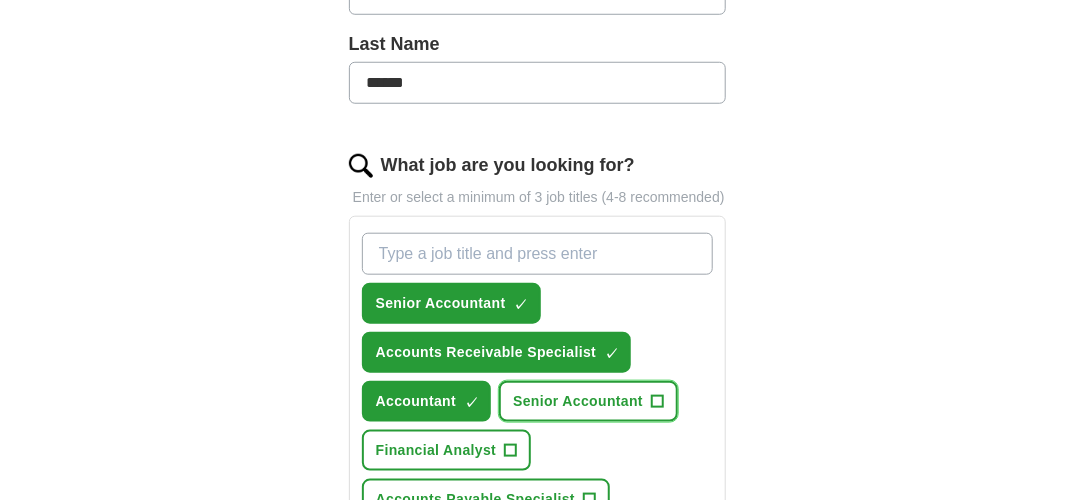 type 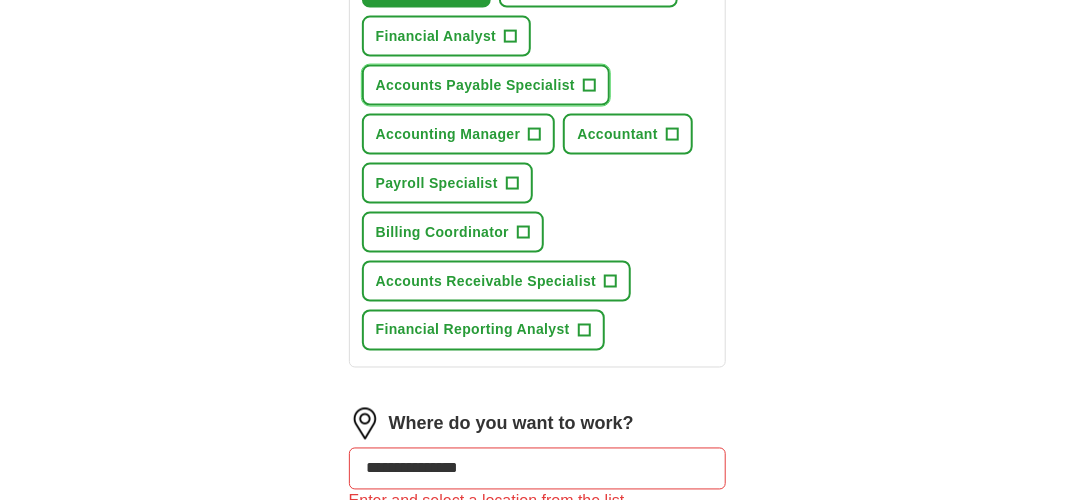 type 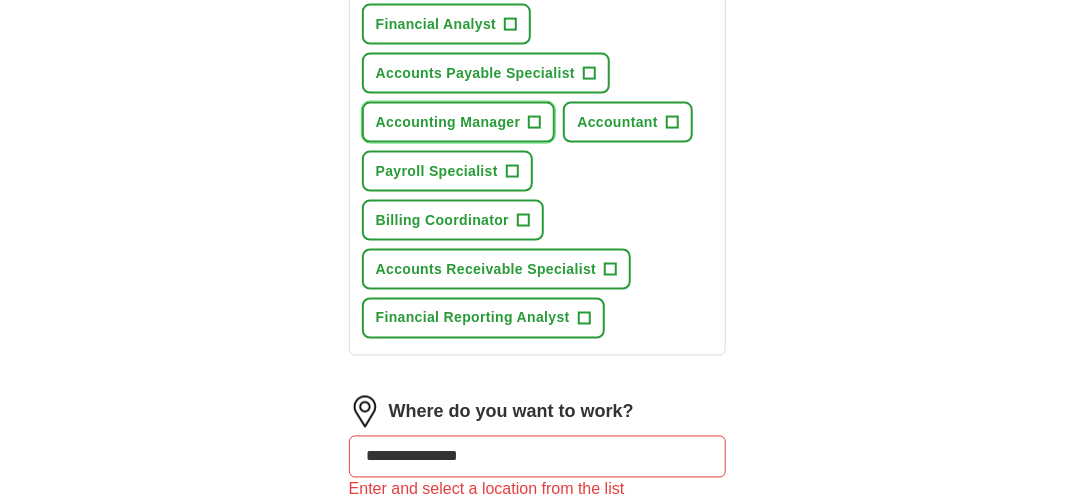 type 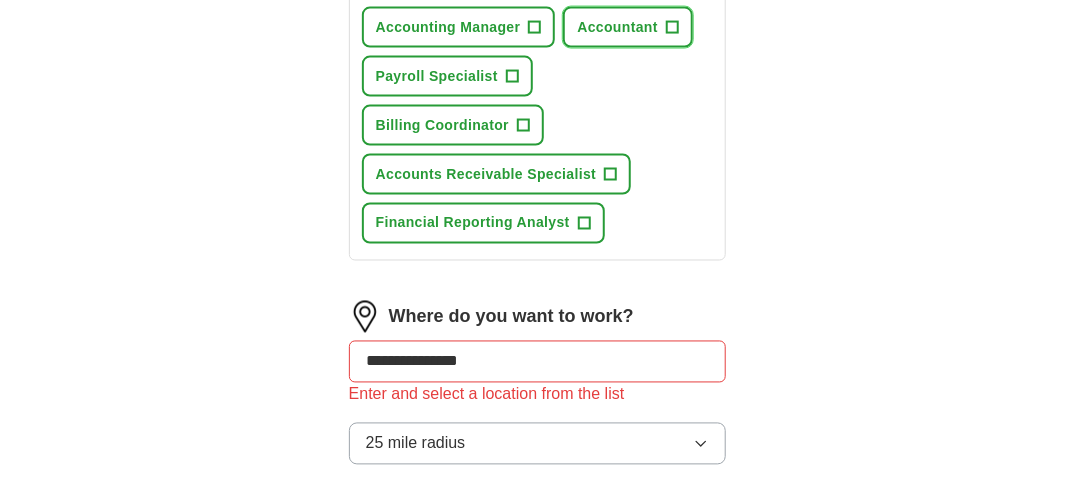 type 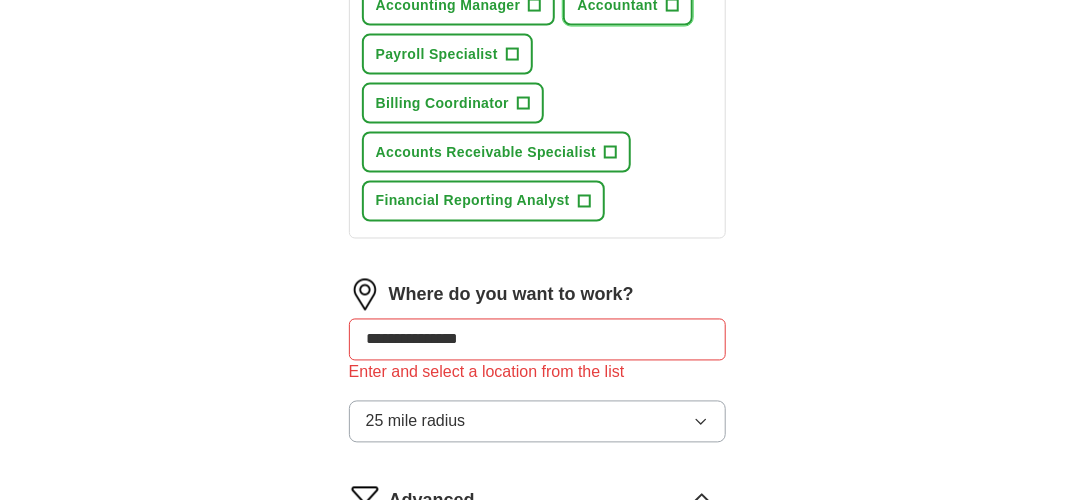 scroll, scrollTop: 1090, scrollLeft: 0, axis: vertical 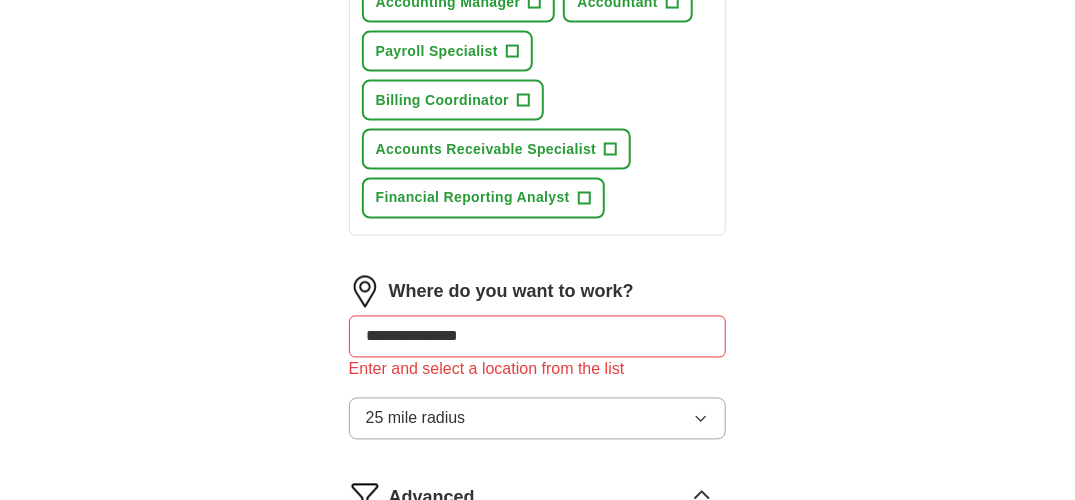 click on "**********" at bounding box center (538, 337) 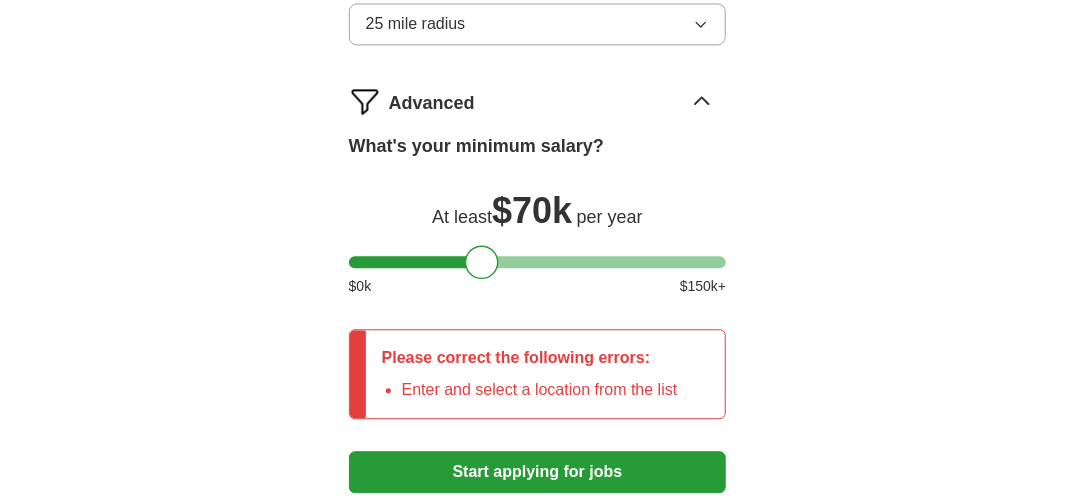 type 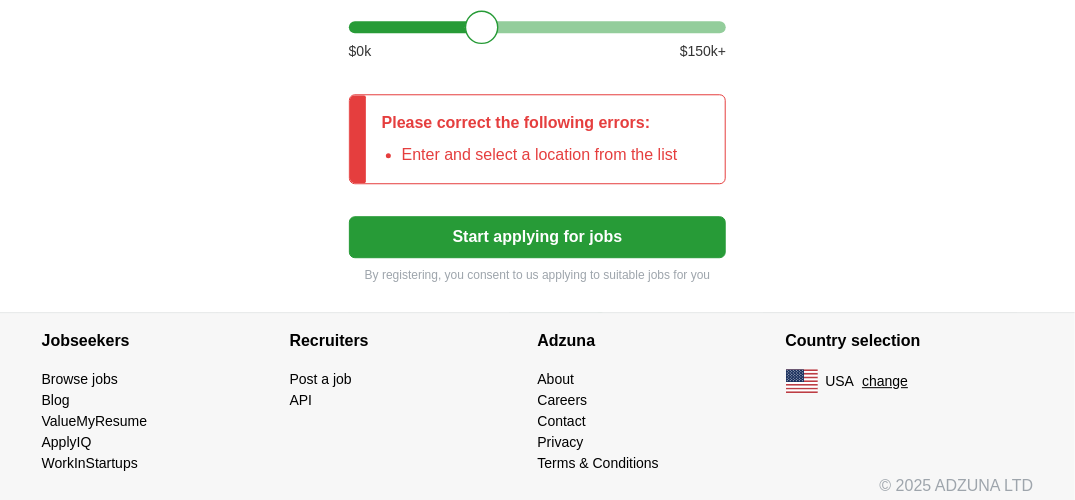 type 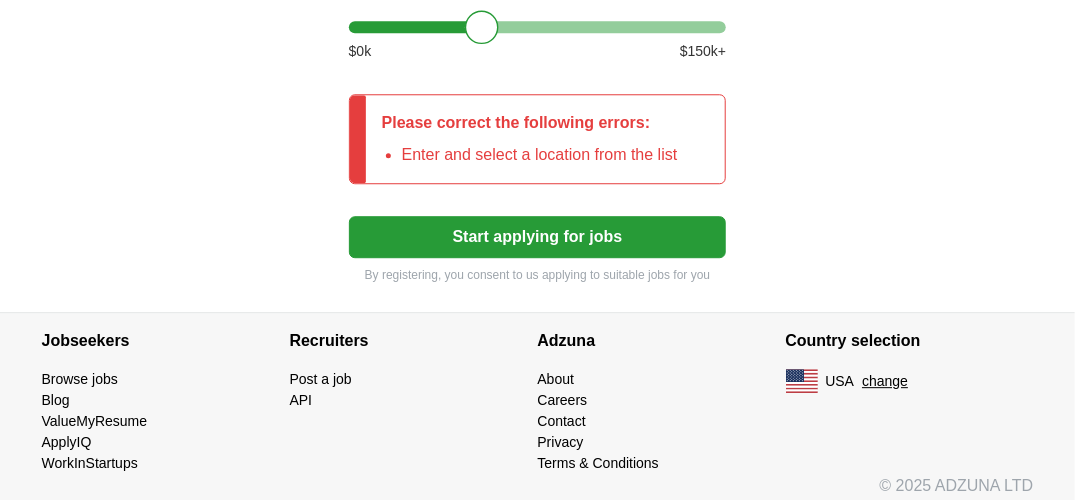 type 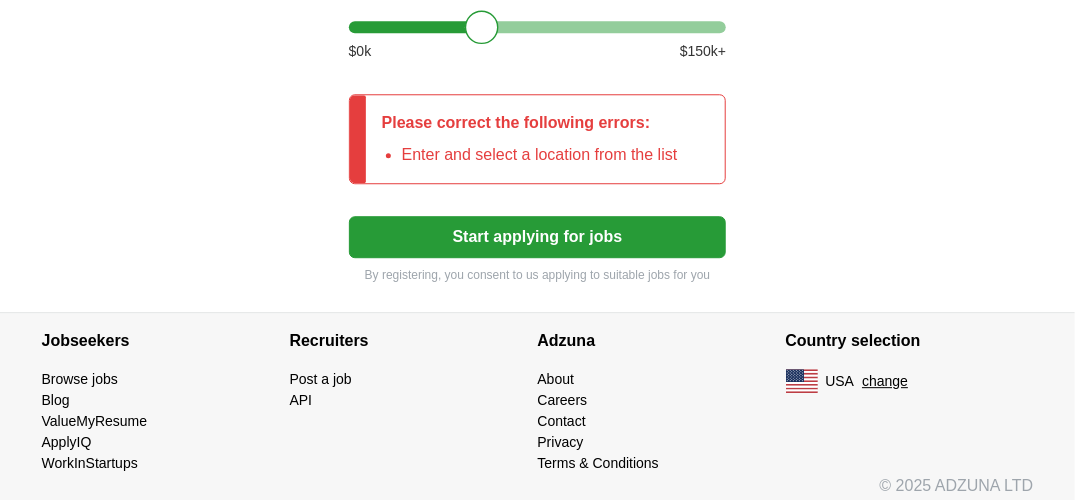 type 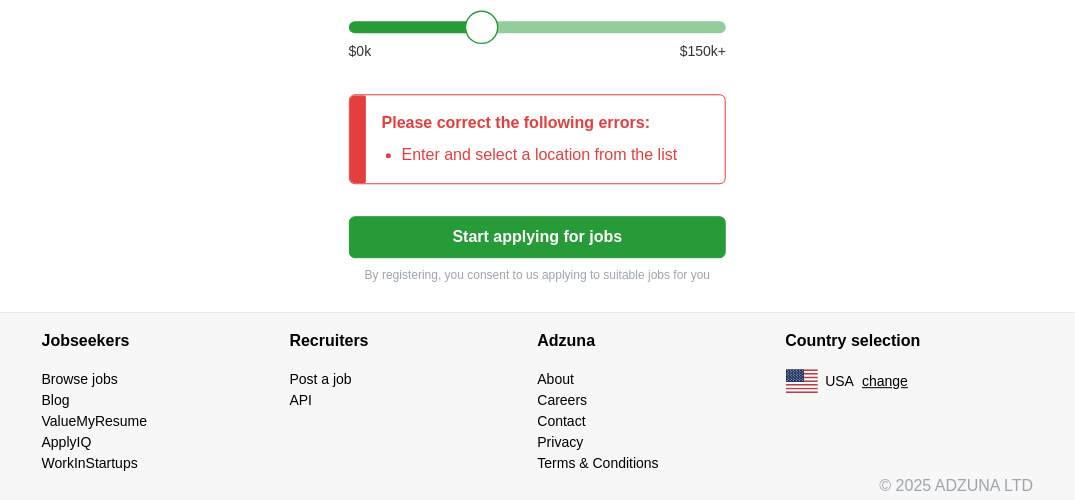 click on "Start applying for jobs" at bounding box center (538, 237) 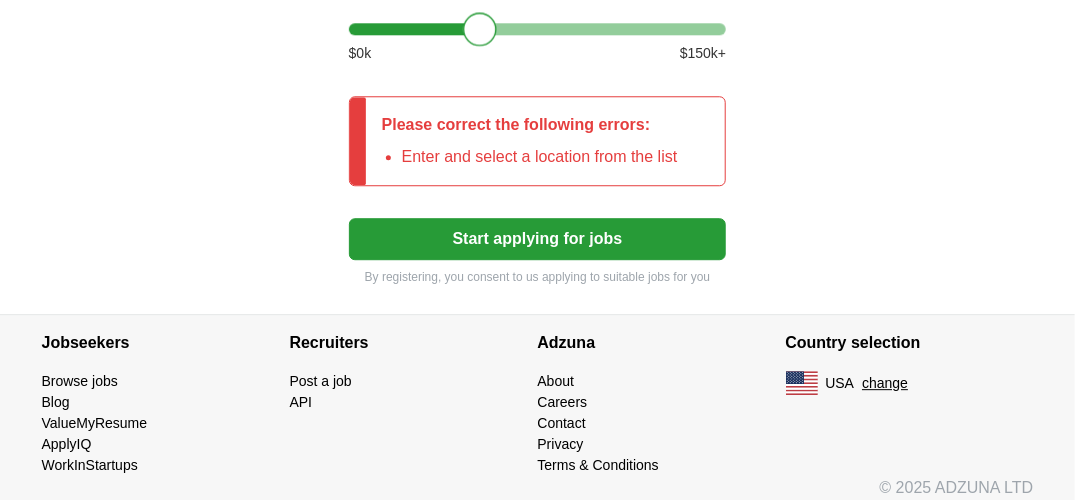 click at bounding box center [480, 29] 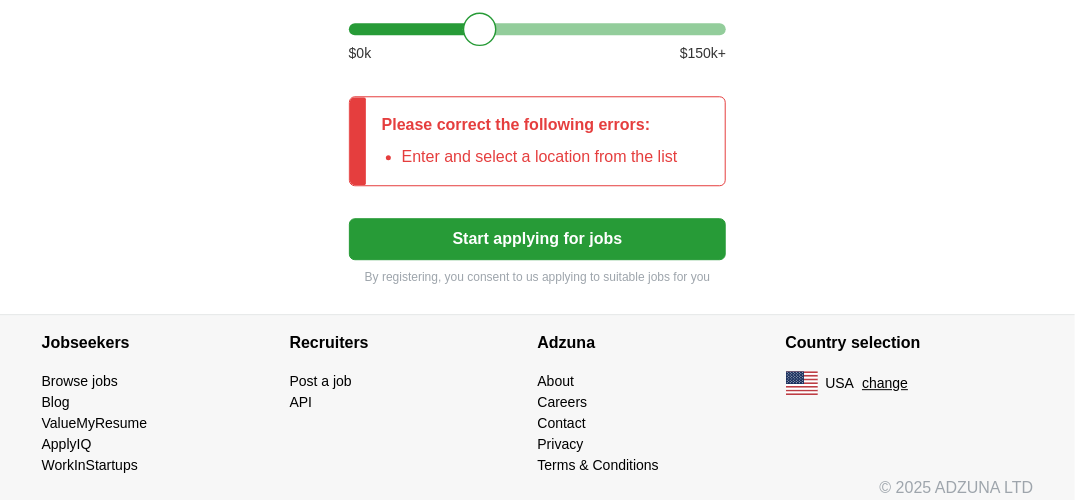 click on "Start applying for jobs" at bounding box center [538, 239] 